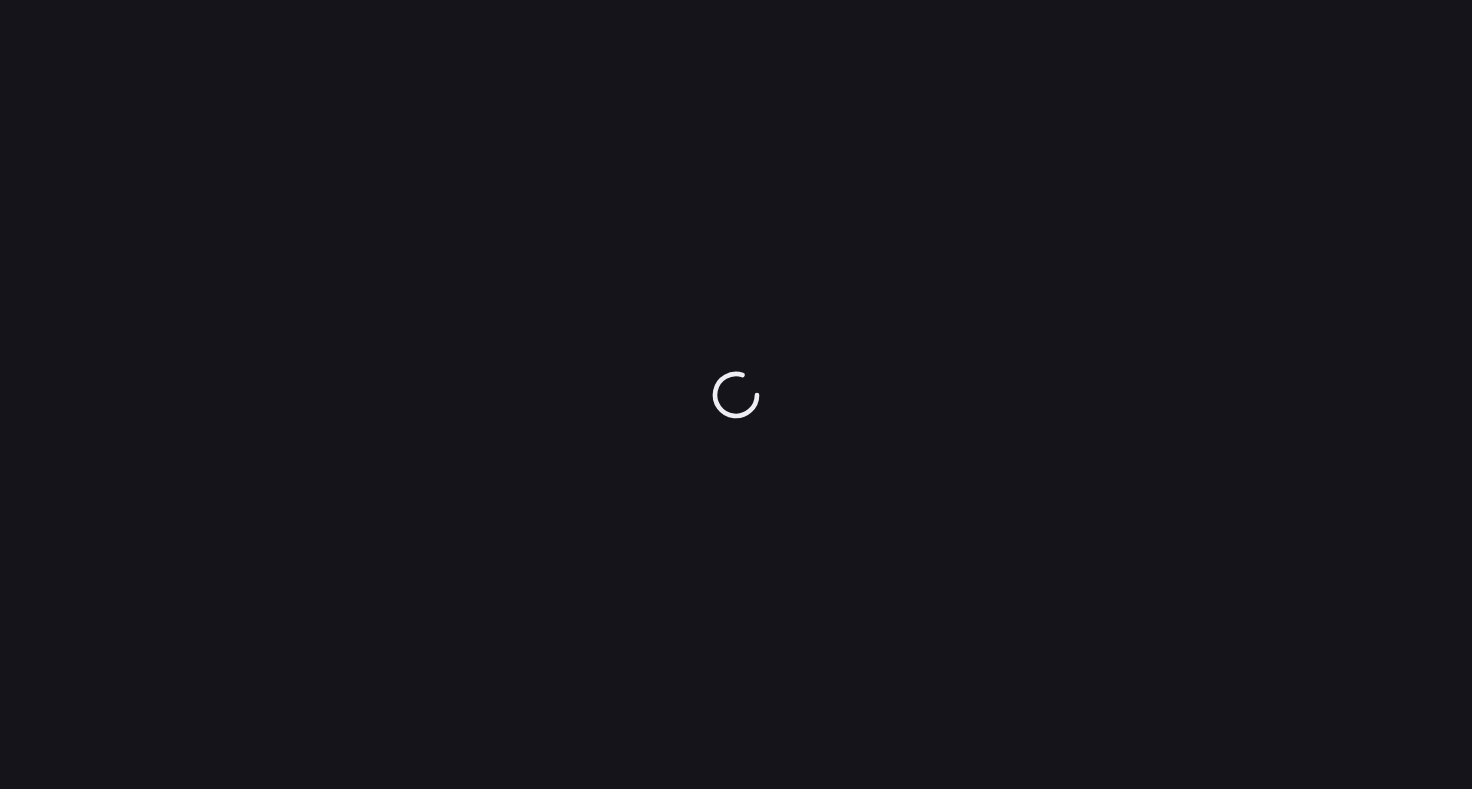 scroll, scrollTop: 0, scrollLeft: 0, axis: both 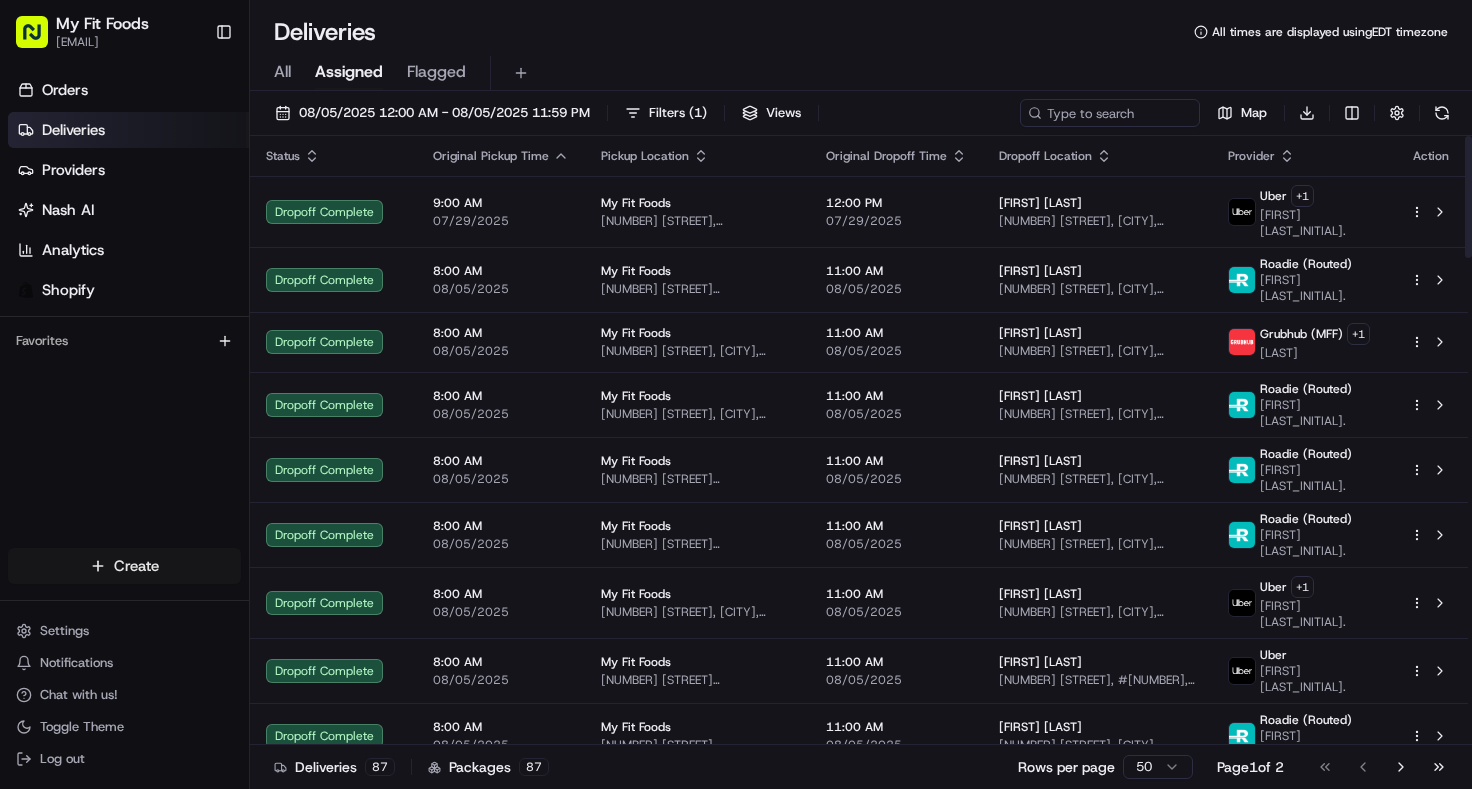 click on "My Fit Foods support@[EMAIL] Toggle Sidebar Orders Deliveries Providers Nash AI Analytics Shopify Favorites Main Menu Members & Organization Organization Users Roles Preferences Customization Tracking Orchestration Automations Dispatch Strategy Optimization Strategy Locations Pickup Locations Dropoff Locations Shifts Billing Billing Refund Requests Integrations Notification Triggers Webhooks API Keys Request Logs Create Settings Notifications Chat with us! Toggle Theme Log out Deliveries All times are displayed using EDT timezone All Assigned Flagged [DATE] [TIME] - [DATE] [TIME] Filters ( 1 ) Views Map Download Status Original Pickup Time Pickup Location Original Dropoff Time Dropoff Location Provider Action Dropoff Complete 9:00 AM [DATE] My Fit Foods [NUMBER] [STREET], [CITY], [STATE] [POSTAL_CODE], US 12:00 PM [DATE] [FIRST] [LAST] [SERVICE] +1 [PHONE] Dropoff Complete 8:00 AM [DATE] My Fit Foods 11:00 AM 8:00 AM" at bounding box center [736, 394] 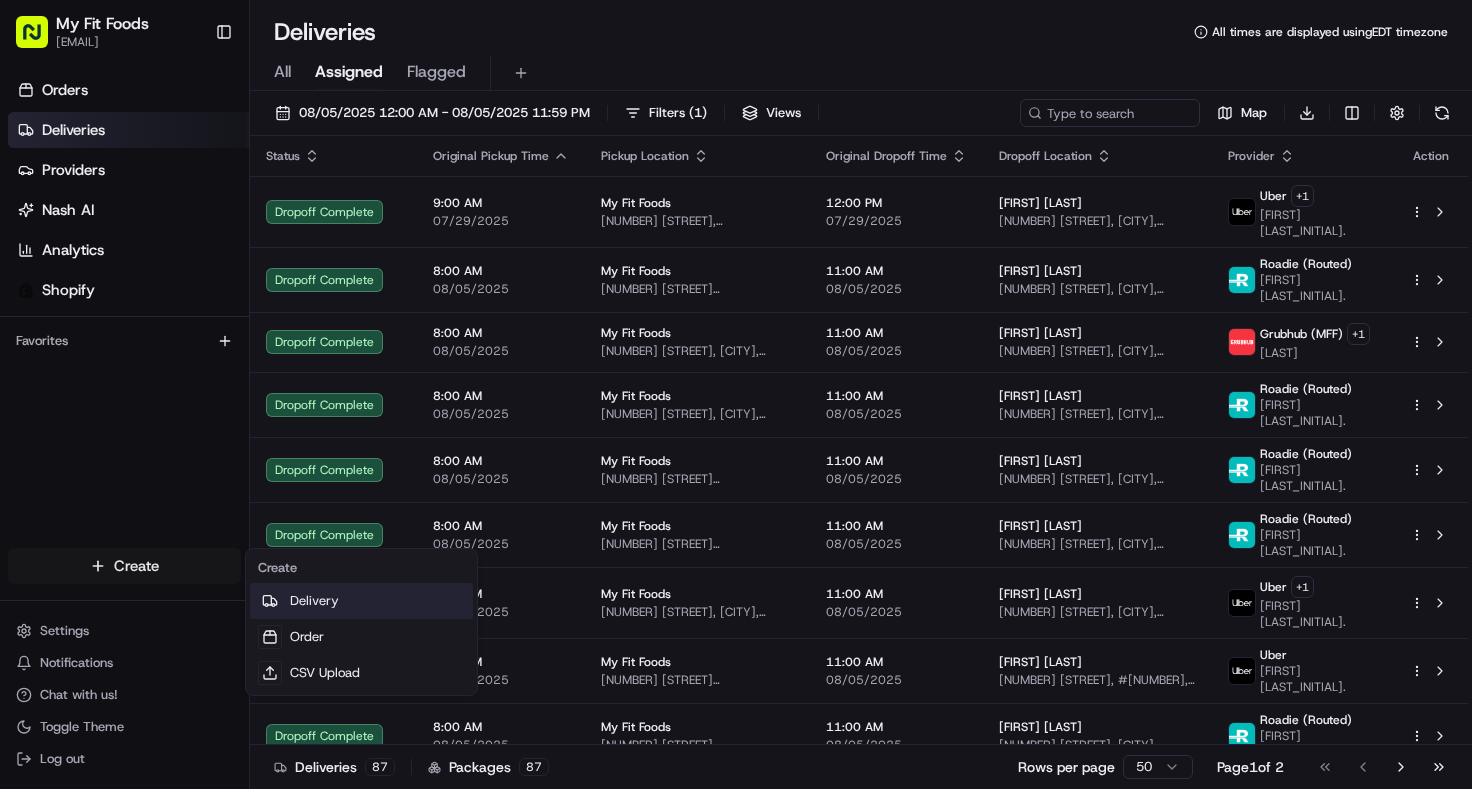 click on "Delivery" at bounding box center (361, 601) 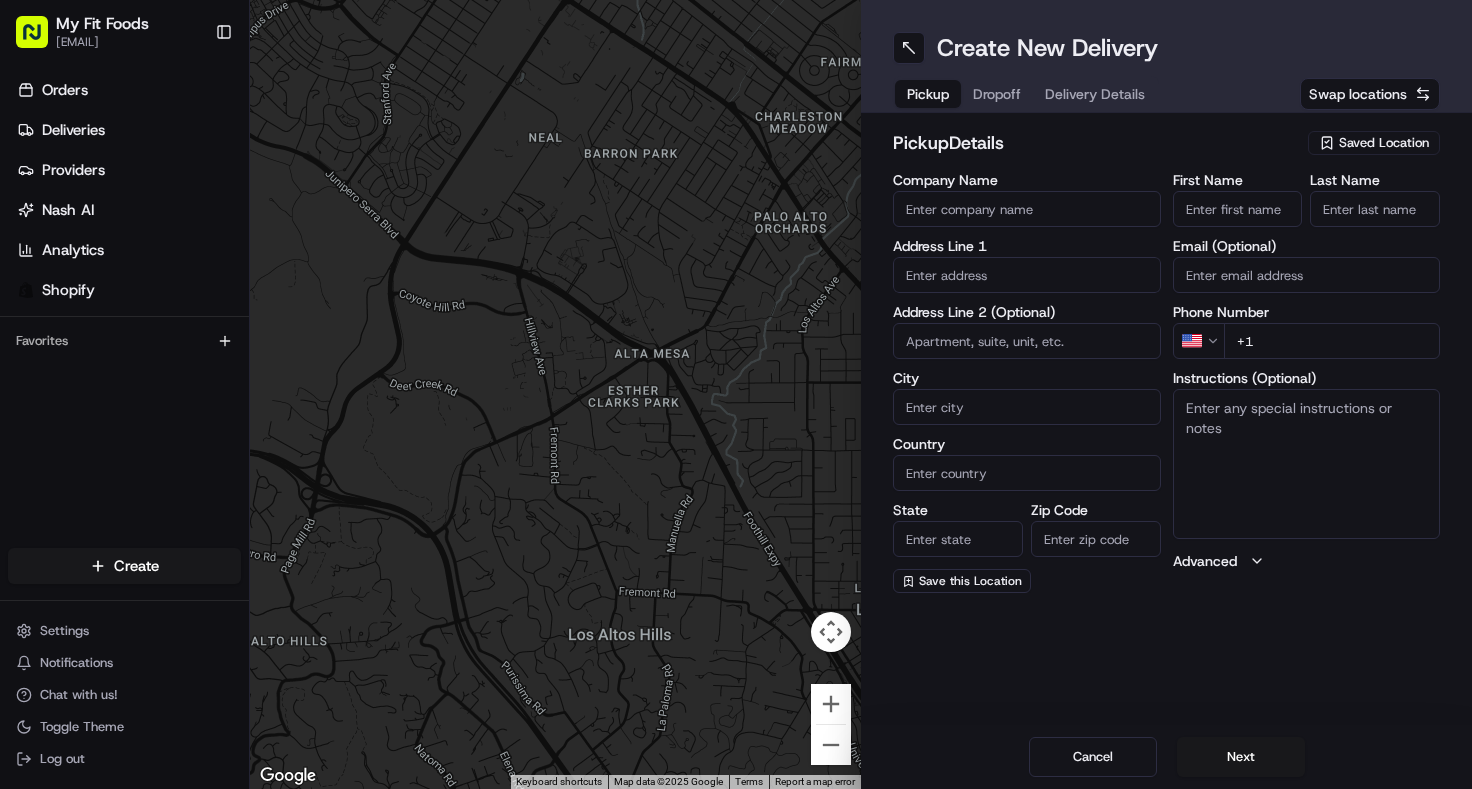 click on "Saved Location" at bounding box center [1384, 143] 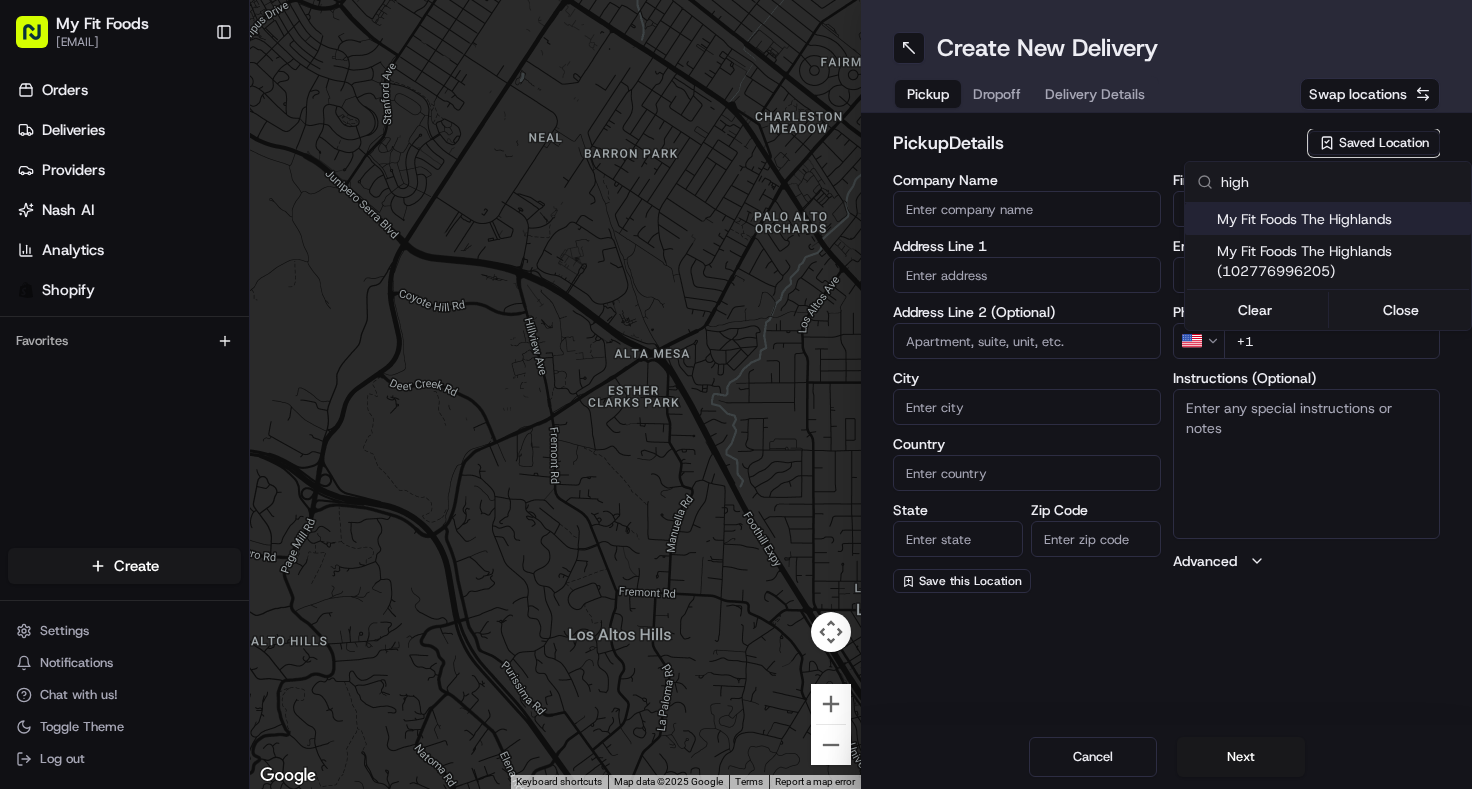 type on "high" 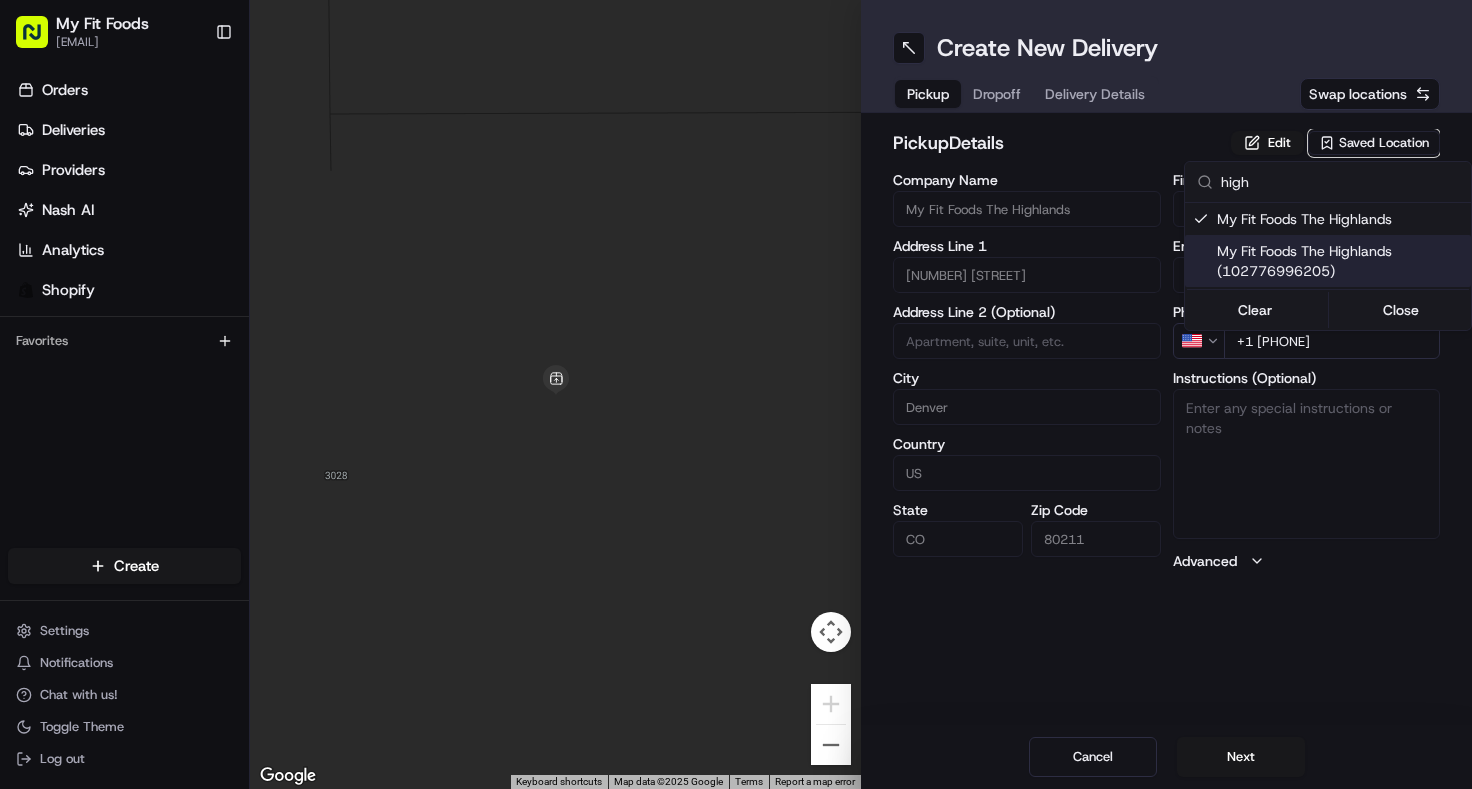 click on "My Fit Foods support@[EMAIL] Toggle Sidebar Orders Deliveries Providers Nash AI Analytics Shopify Favorites Main Menu Members & Organization Organization Users Roles Preferences Customization Tracking Orchestration Automations Dispatch Strategy Optimization Strategy Locations Pickup Locations Dropoff Locations Shifts Billing Billing Refund Requests Integrations Notification Triggers Webhooks API Keys Request Logs Create Settings Notifications Chat with us! Toggle Theme Log out ← Move left → Move right ↑ Move up ↓ Move down + Zoom in - Zoom out Home Jump left by 75% End Jump right by 75% Page Up Jump up by 75% Page Down Jump down by 75% Keyboard shortcuts Map Data Map data ©2025 Google Map data ©2025 Google 2 m Click to toggle between metric and imperial units Terms Report a map error Create New Delivery Pickup Dropoff Delivery Details Swap locations pickup Details Edit Saved Location Company Name My Fit Foods The Highlands Address Line 1 [NUMBER] [STREET] City [CITY] Country" at bounding box center (736, 394) 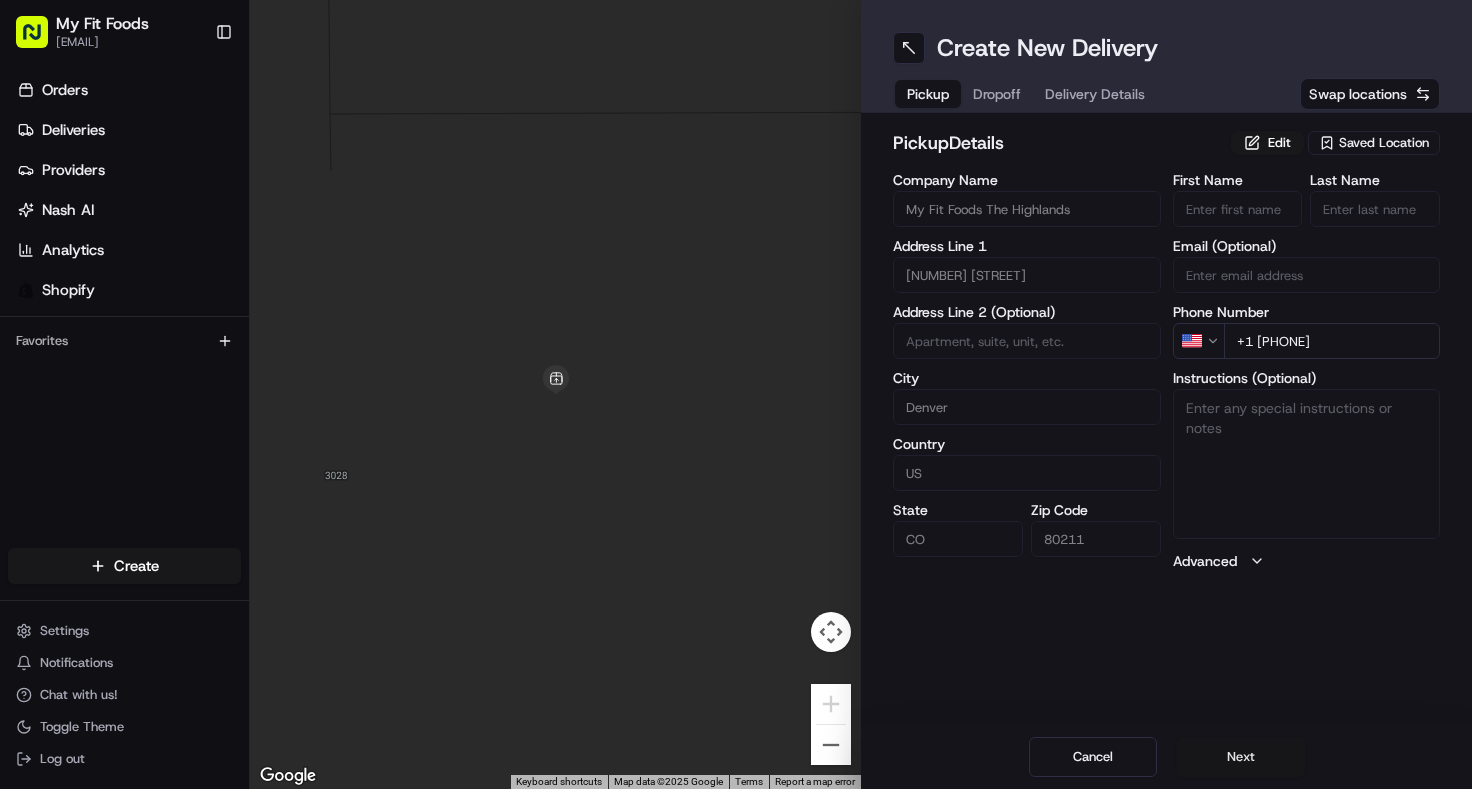 click on "Next" at bounding box center (1241, 757) 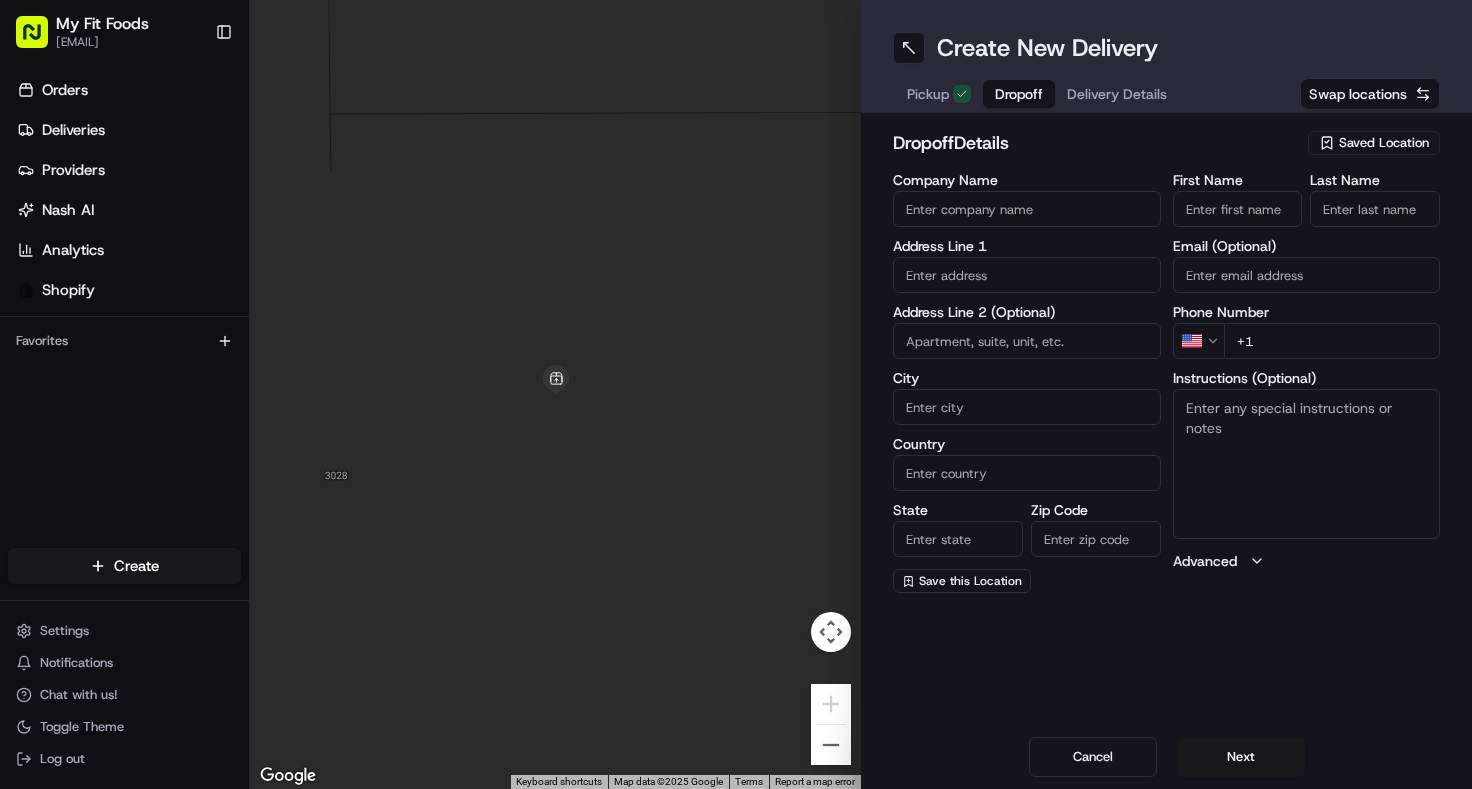 click on "Instructions (Optional)" at bounding box center [1307, 464] 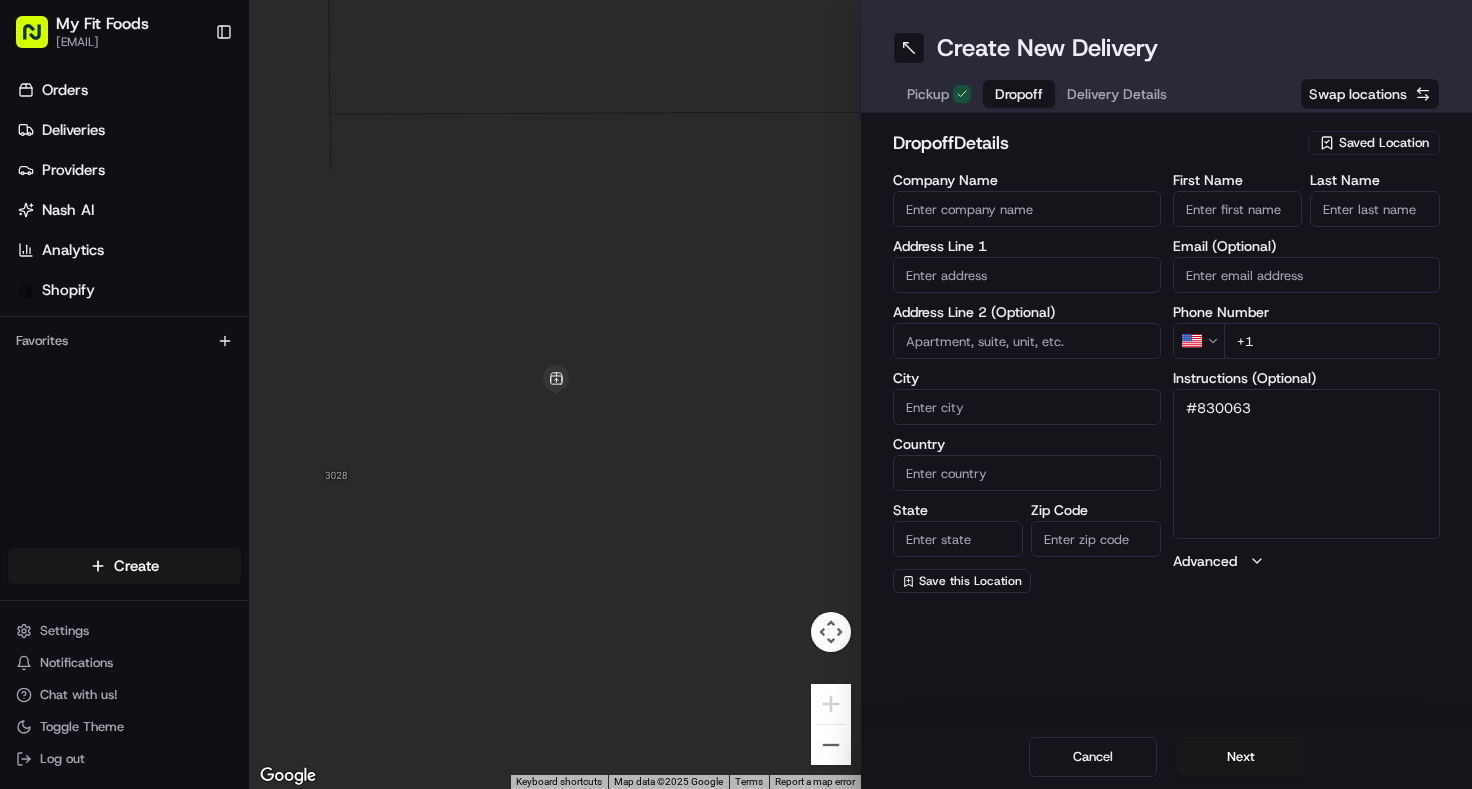 type on "#830063" 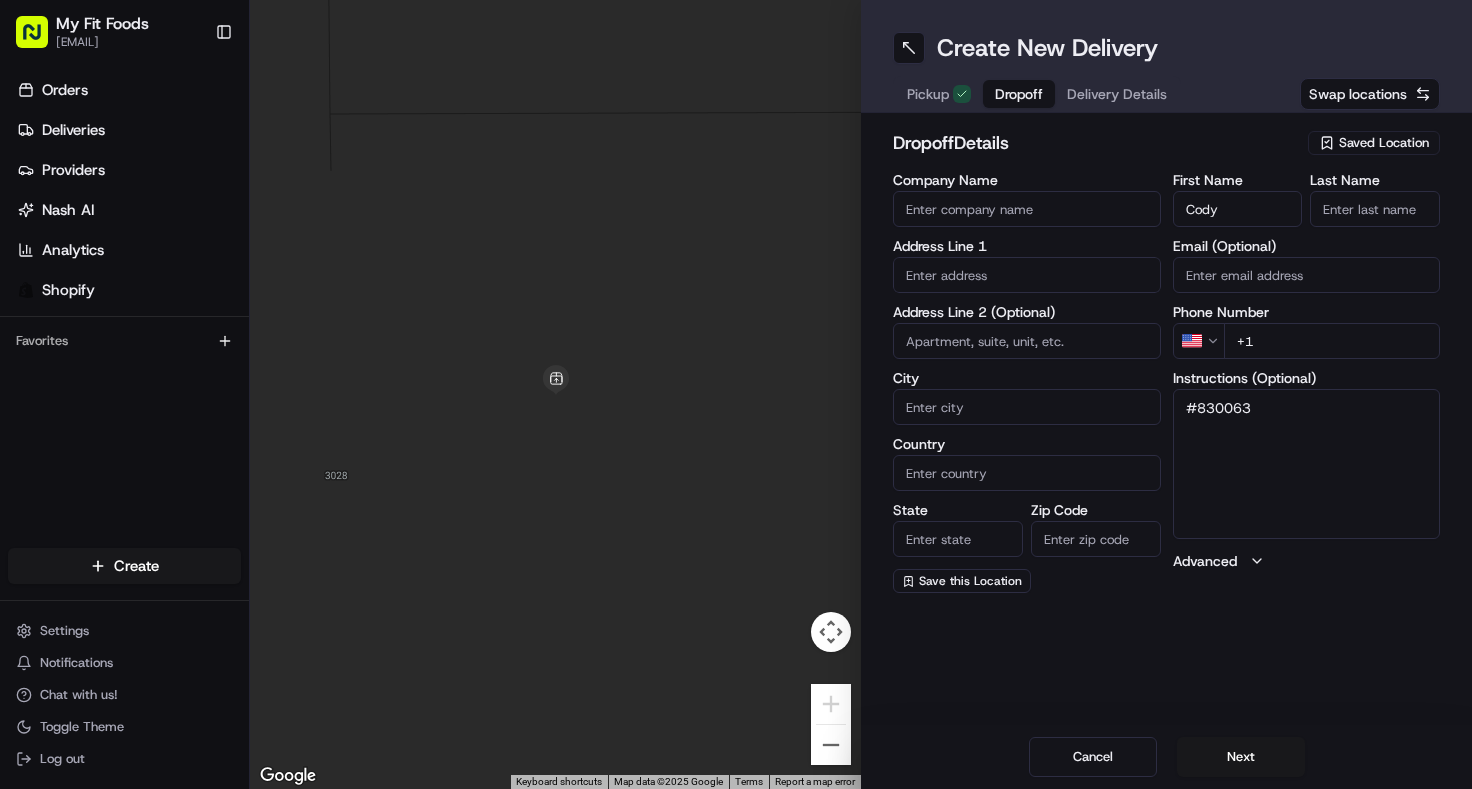 type on "Cody" 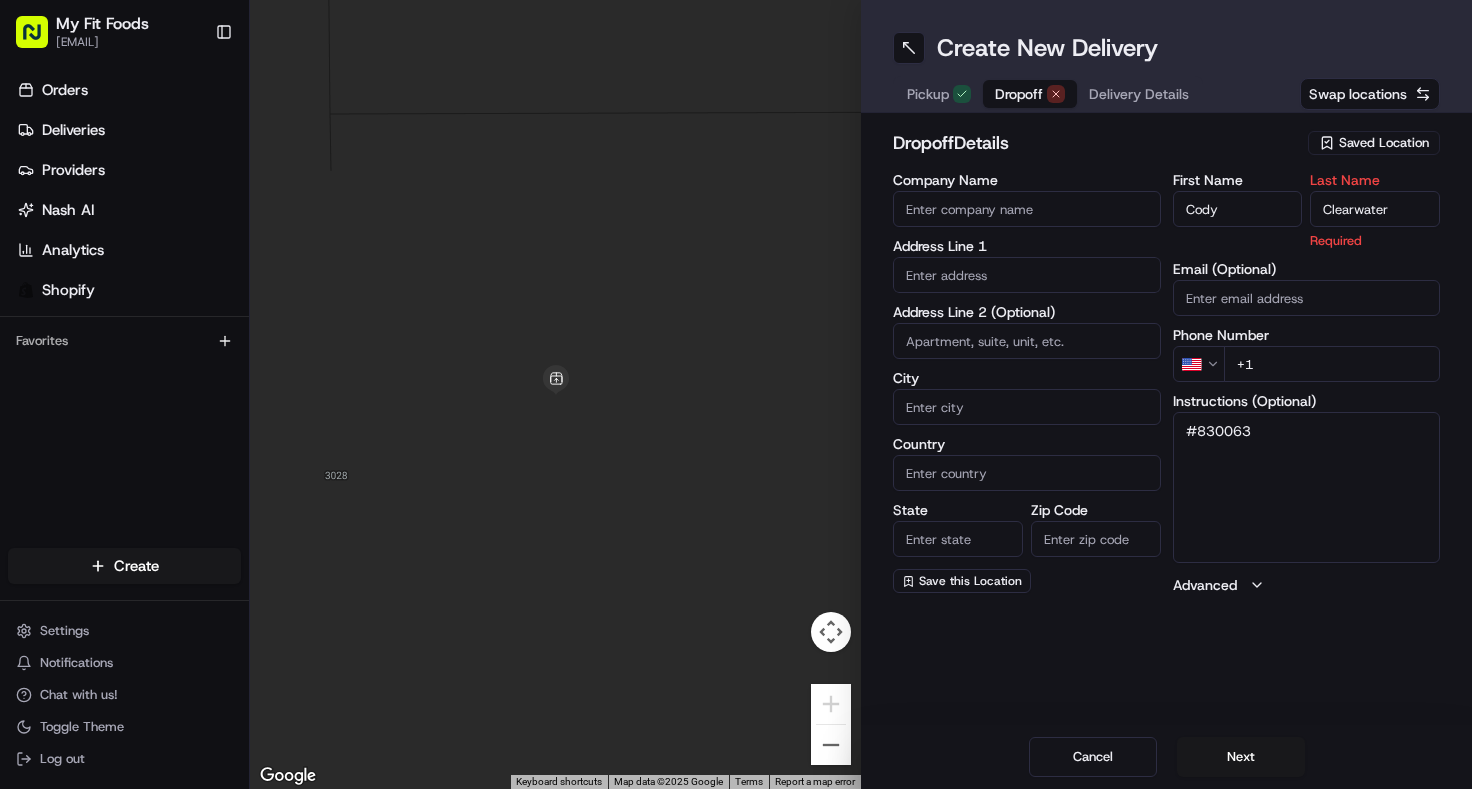 type on "Clearwater" 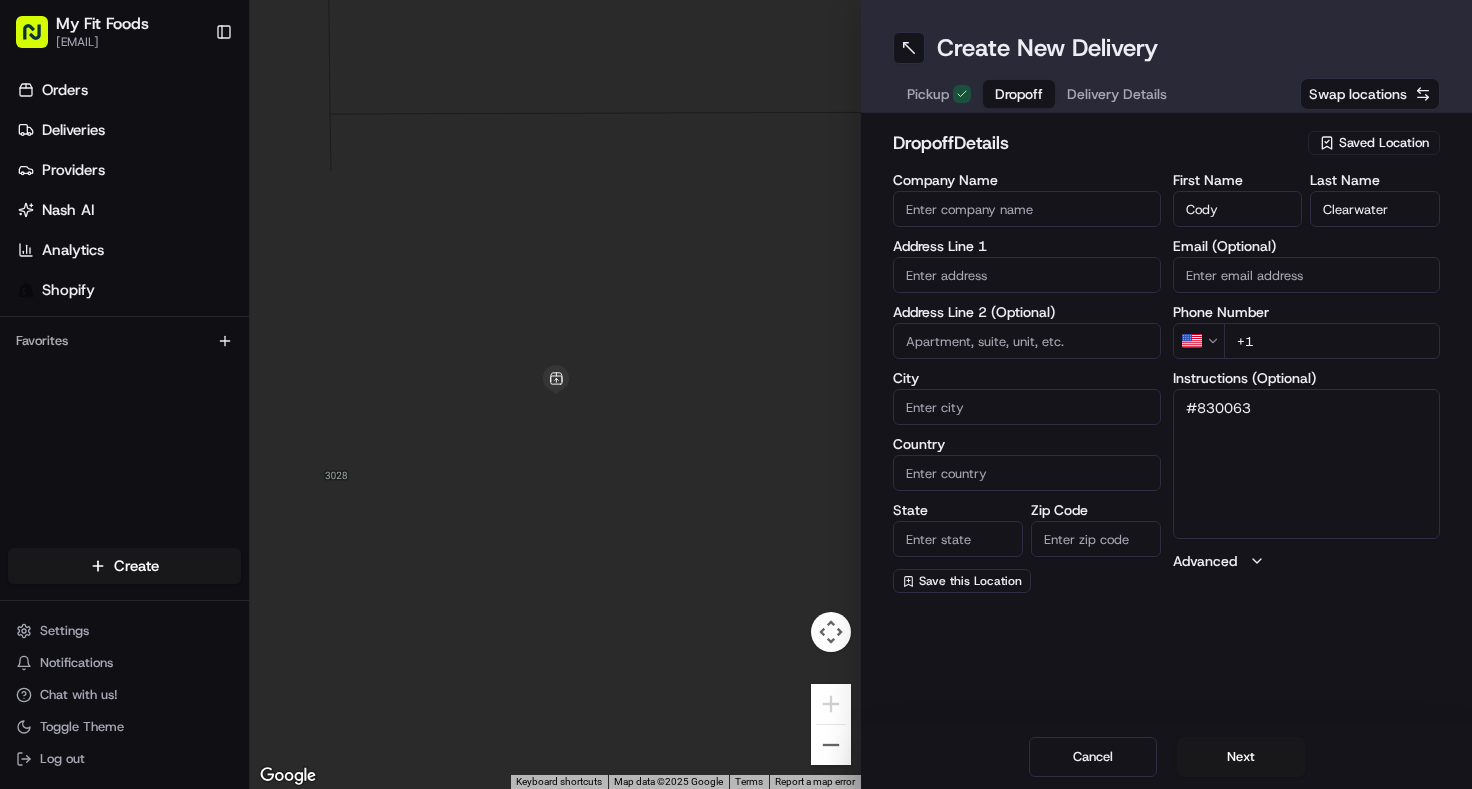 click at bounding box center [1027, 275] 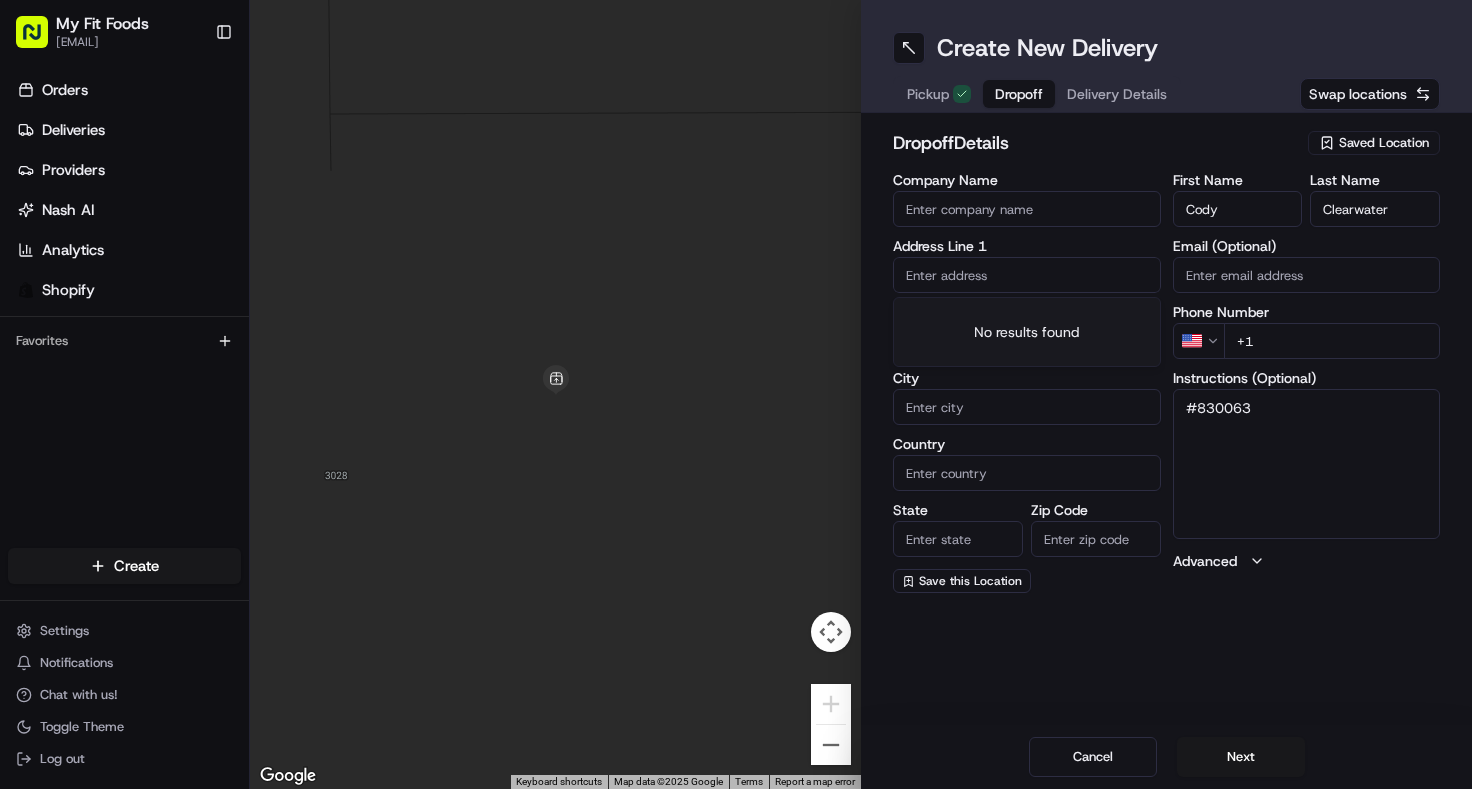 paste on "[NUMBER] [STREET] [CITY] [STATE] [POSTAL_CODE]" 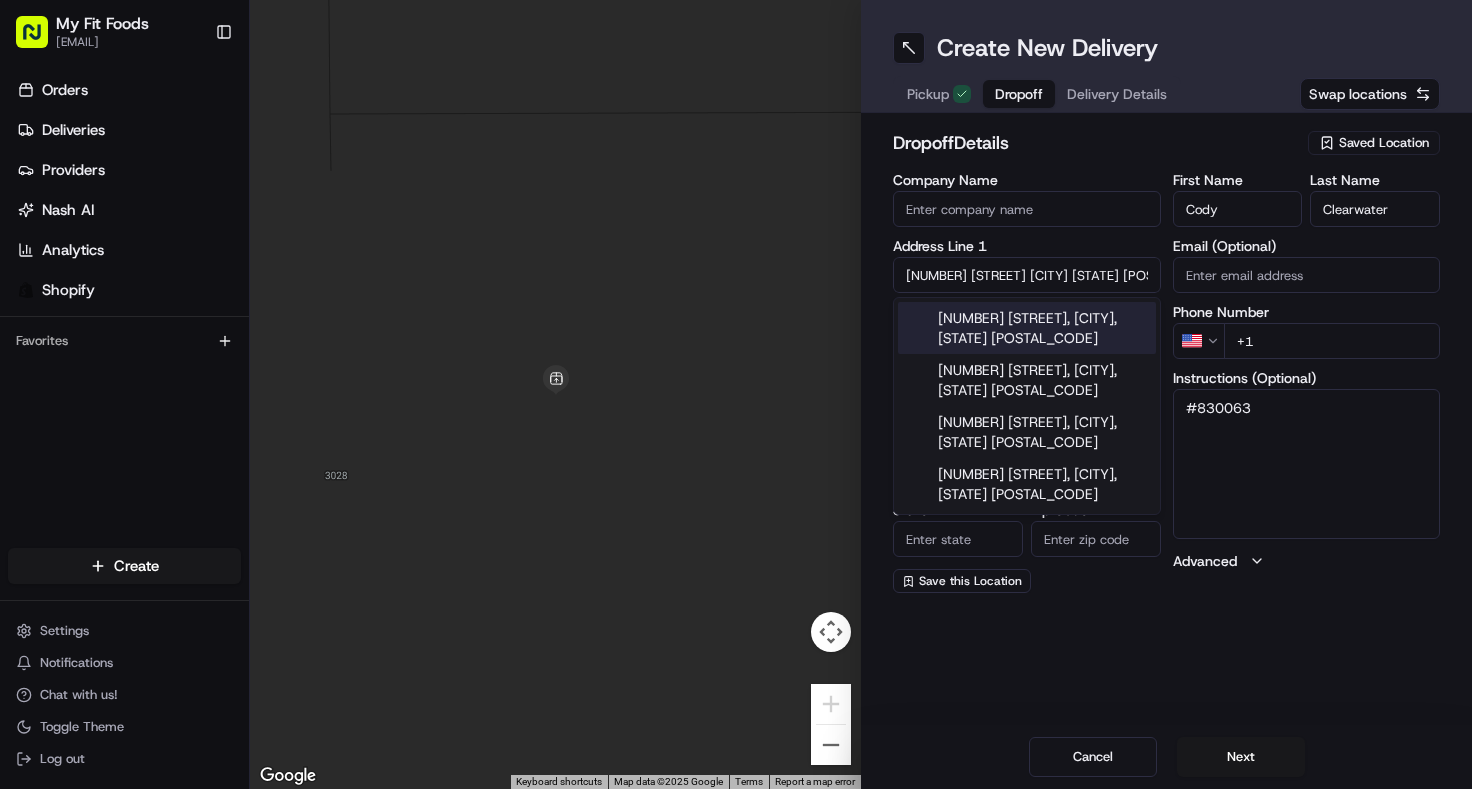 click on "[NUMBER] [STREET], [CITY], [STATE] [POSTAL_CODE]" at bounding box center (1027, 328) 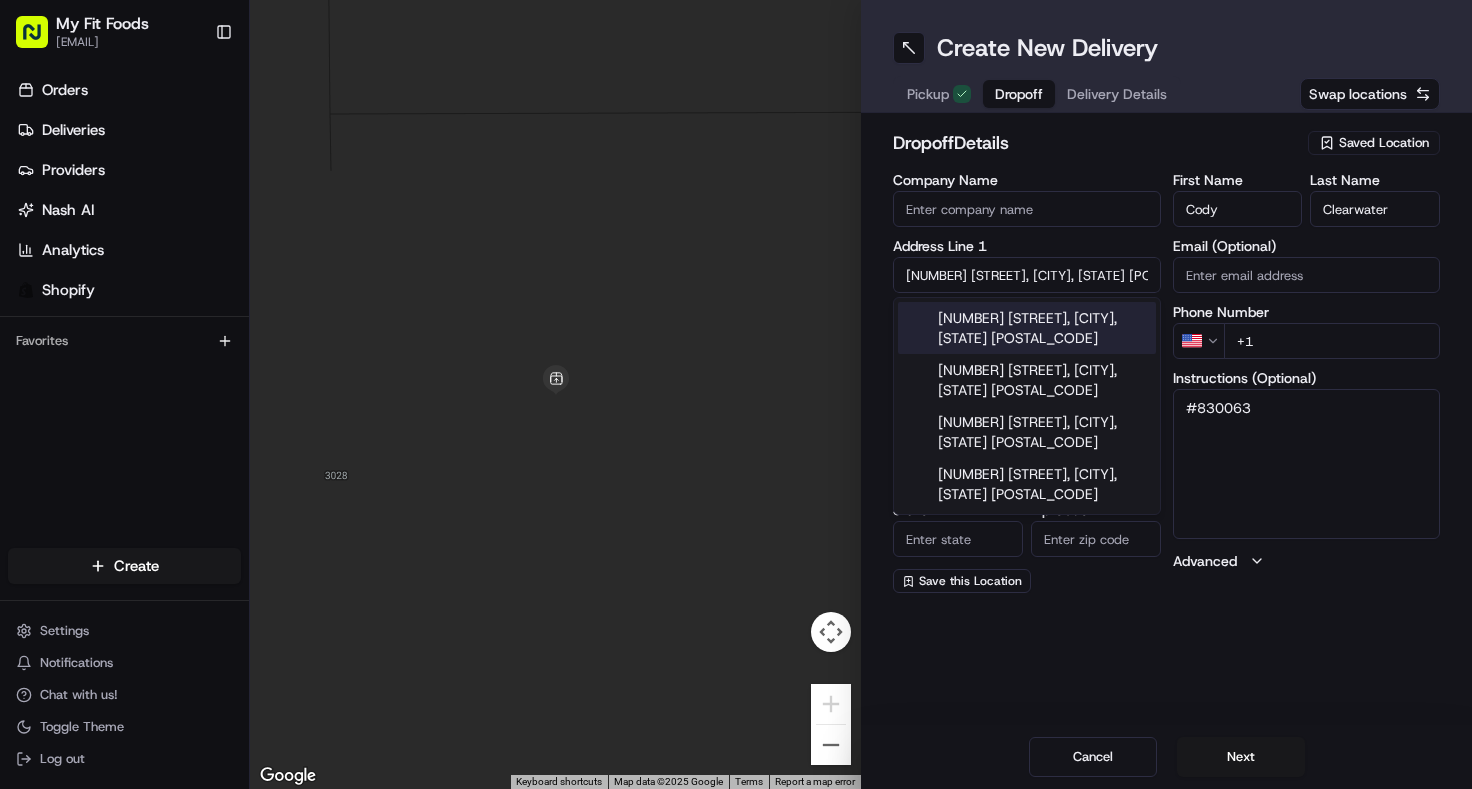 type on "[NUMBER] [STREET], [CITY], [STATE] [POSTAL_CODE], USA" 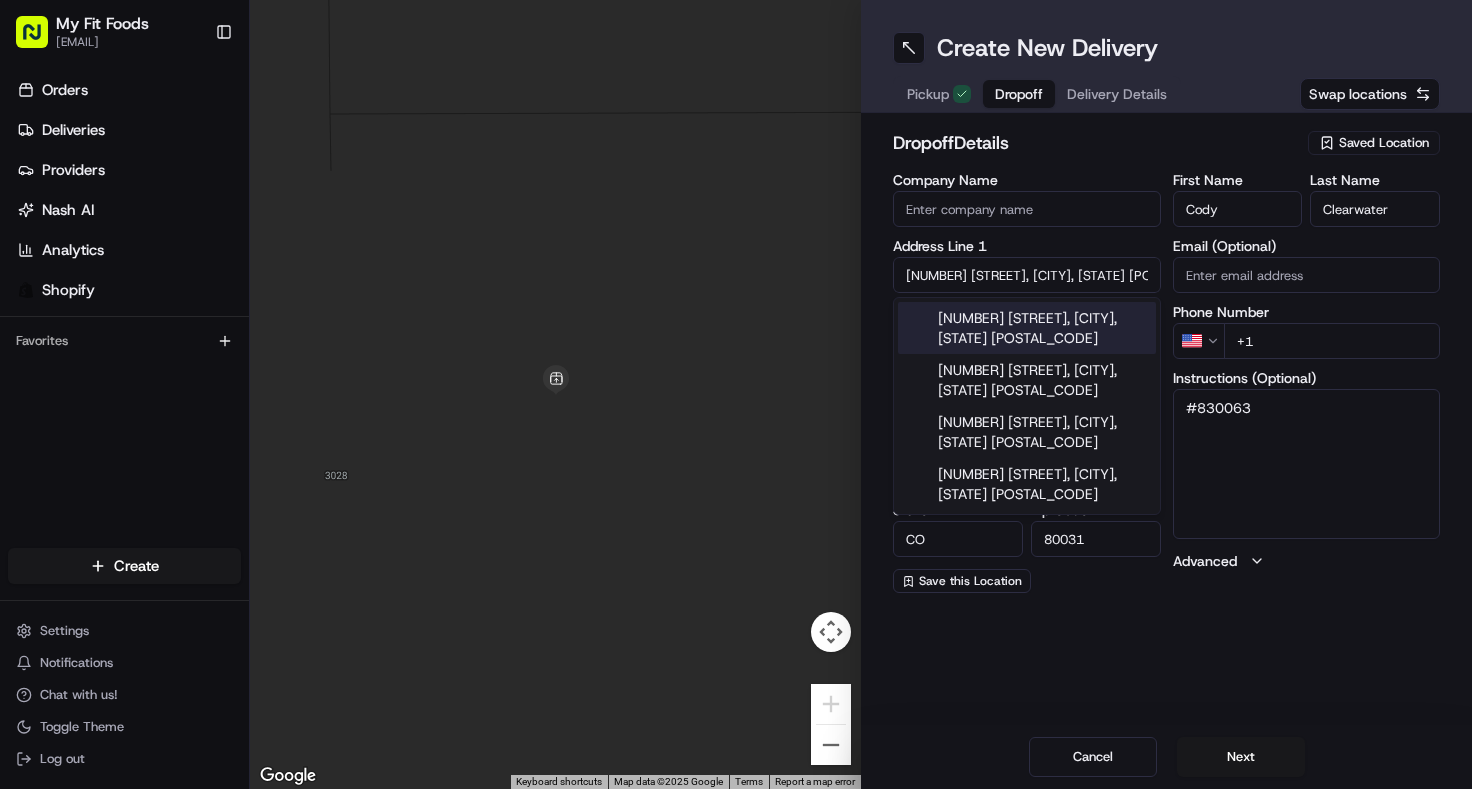 type on "[NUMBER] [STREET]" 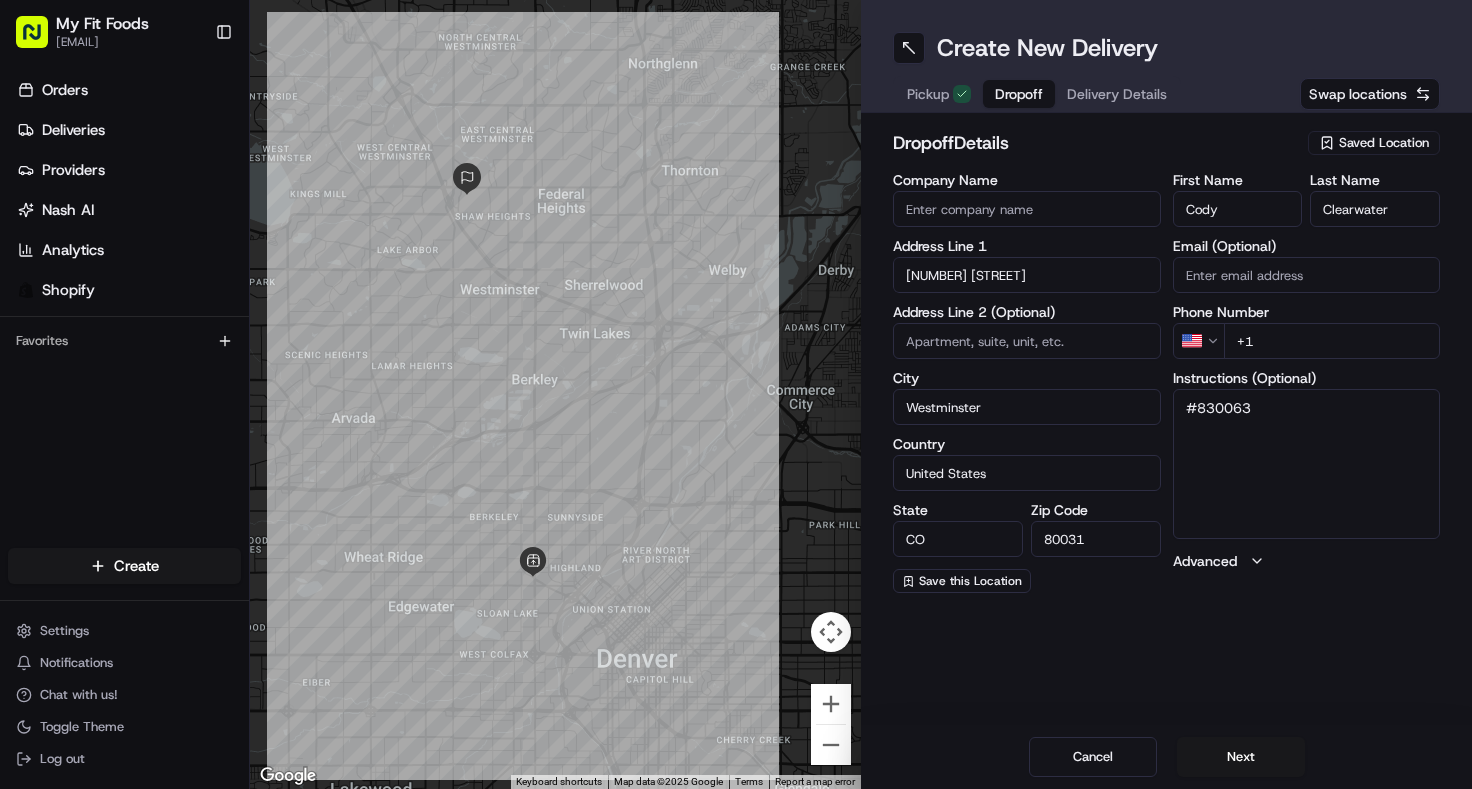 click on "+1" at bounding box center [1332, 341] 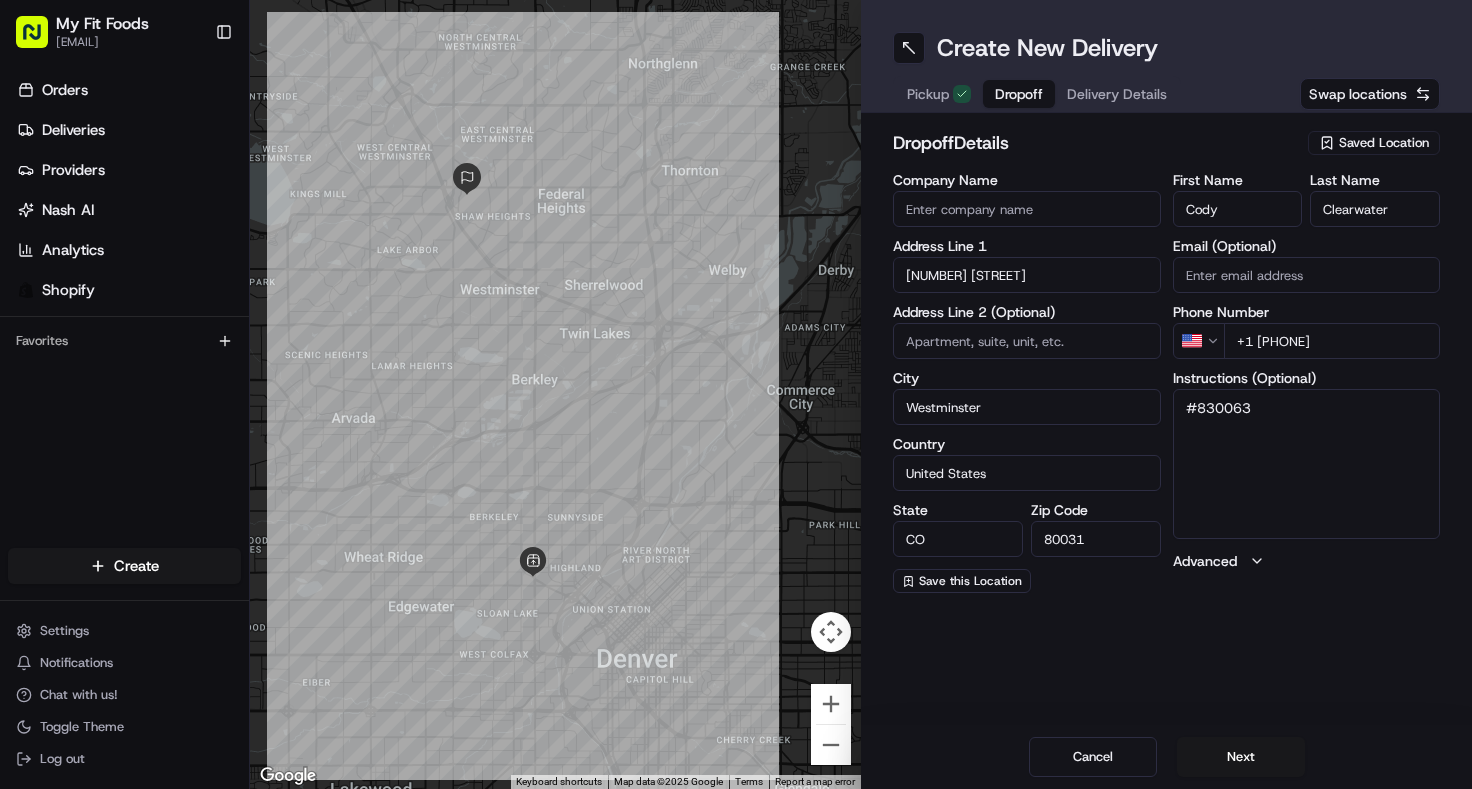 type on "+1 [PHONE]" 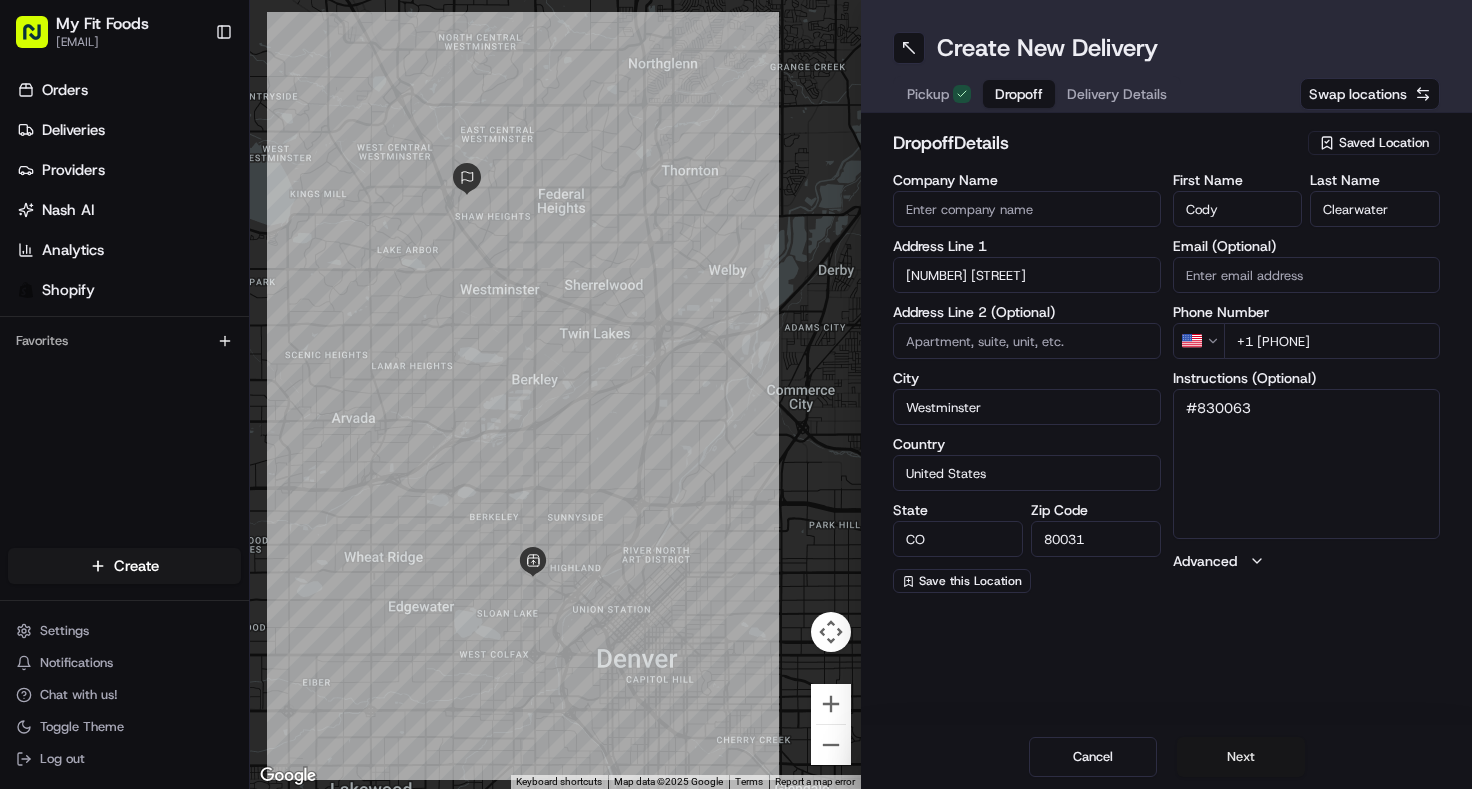 click on "Next" at bounding box center (1241, 757) 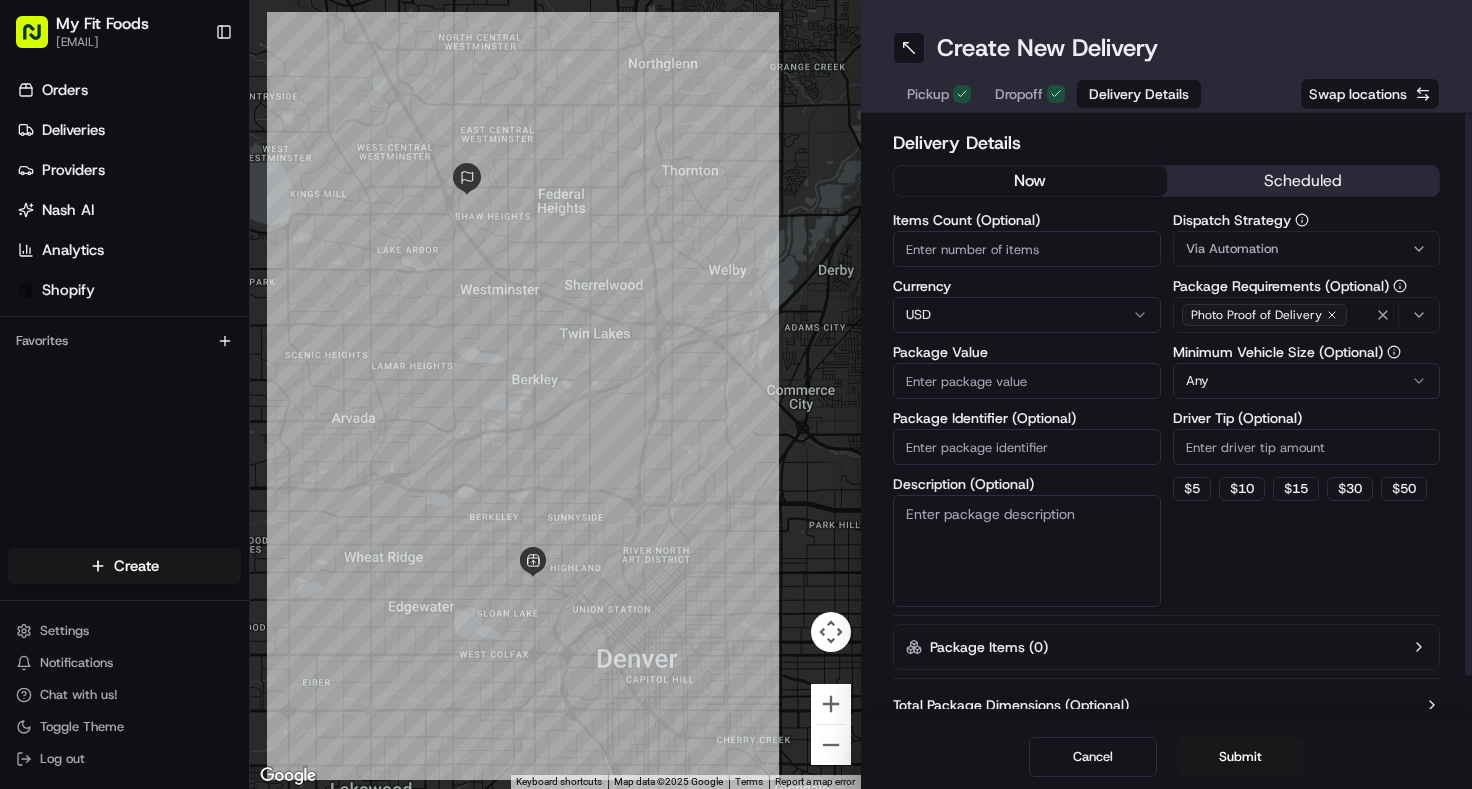 click on "Items Count (Optional)" at bounding box center [1027, 249] 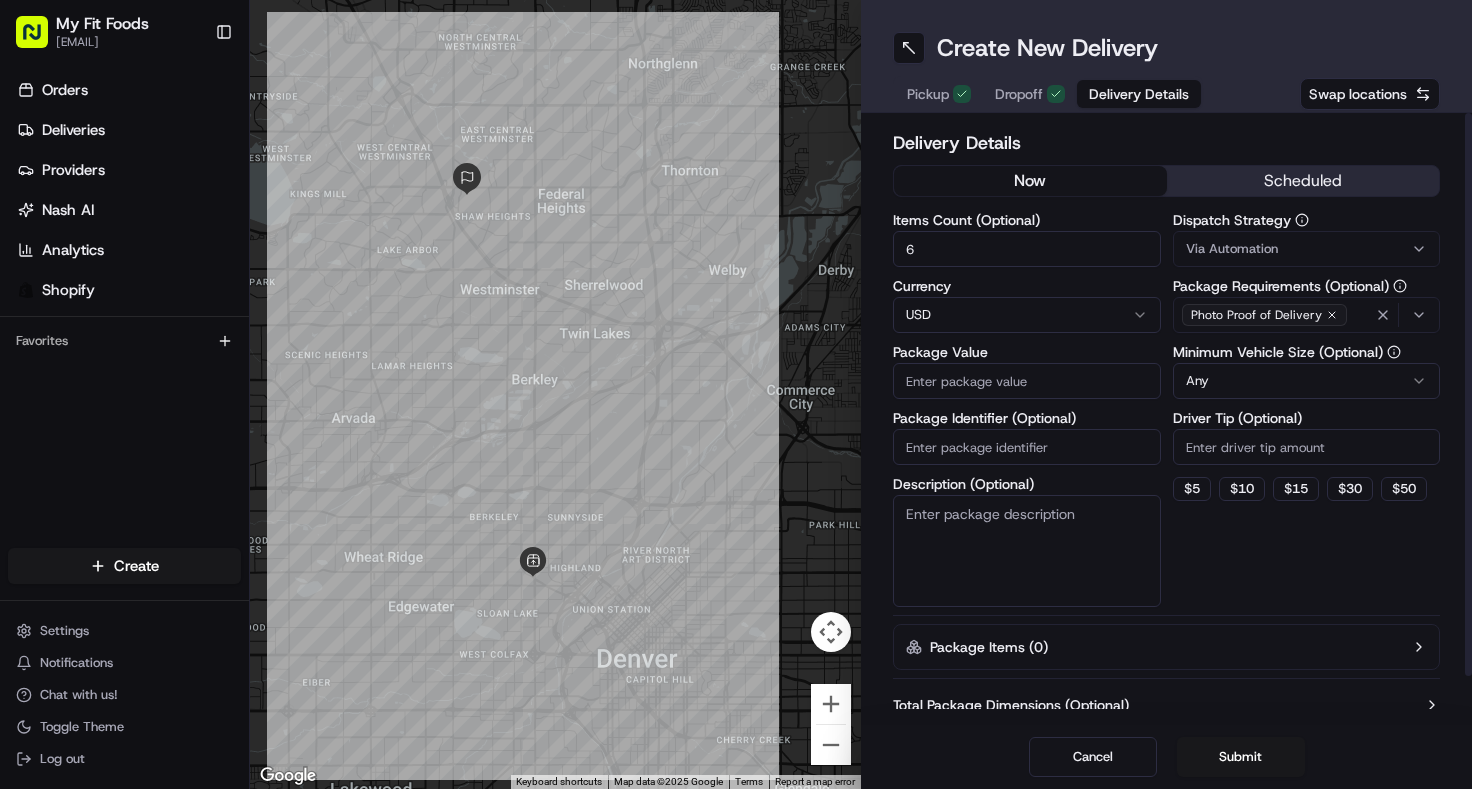 type on "6" 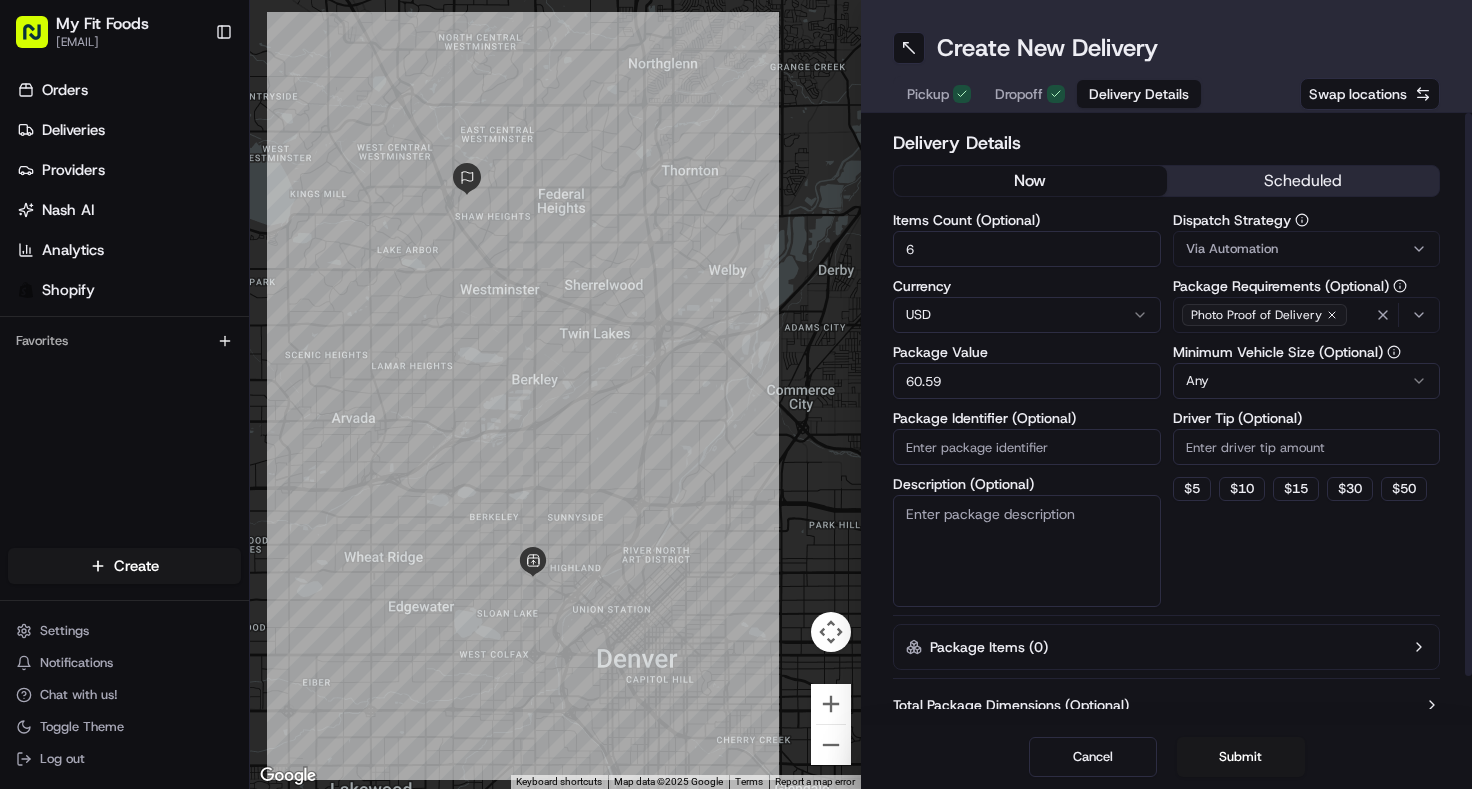 type on "60.59" 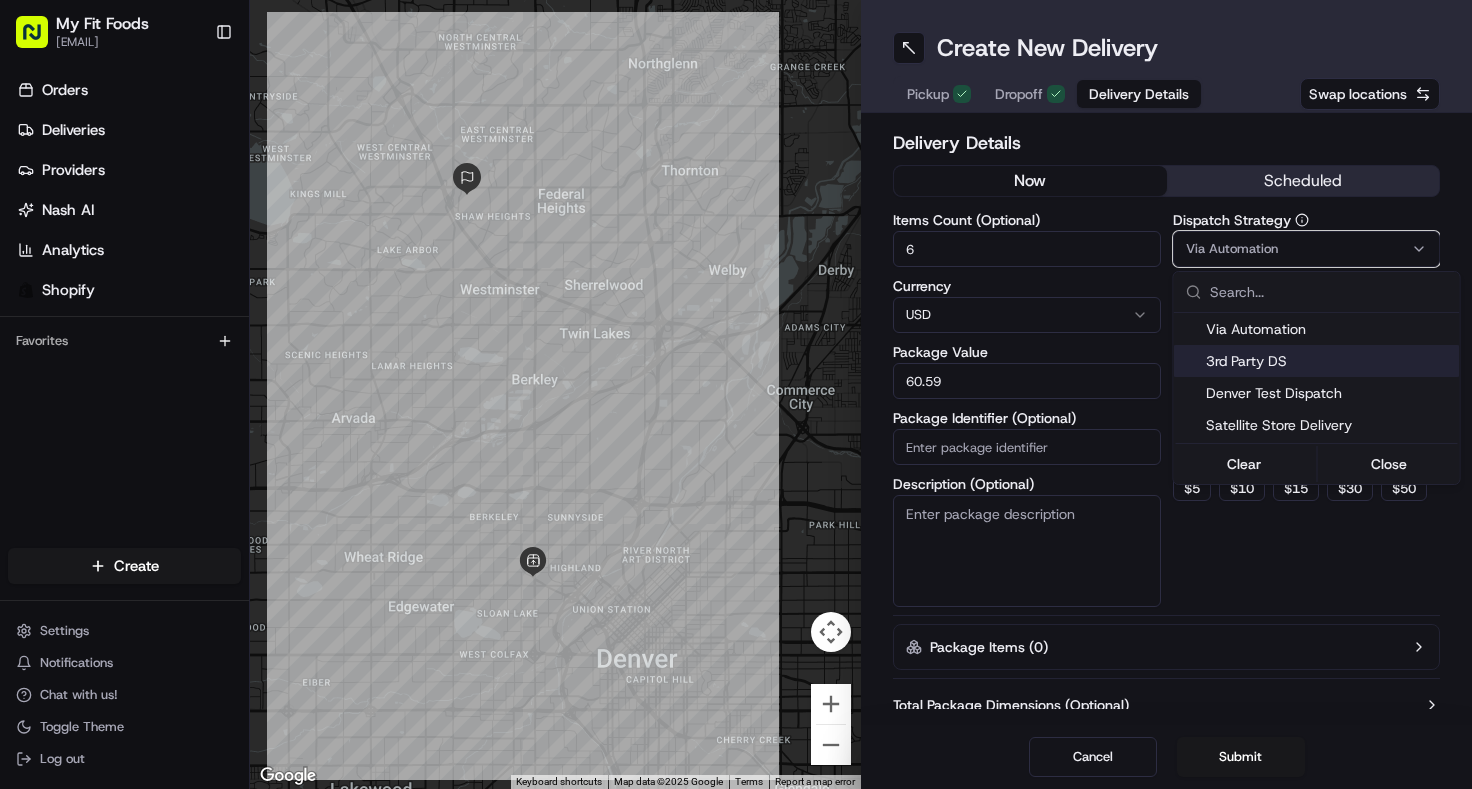 click on "3rd Party DS" at bounding box center [1329, 361] 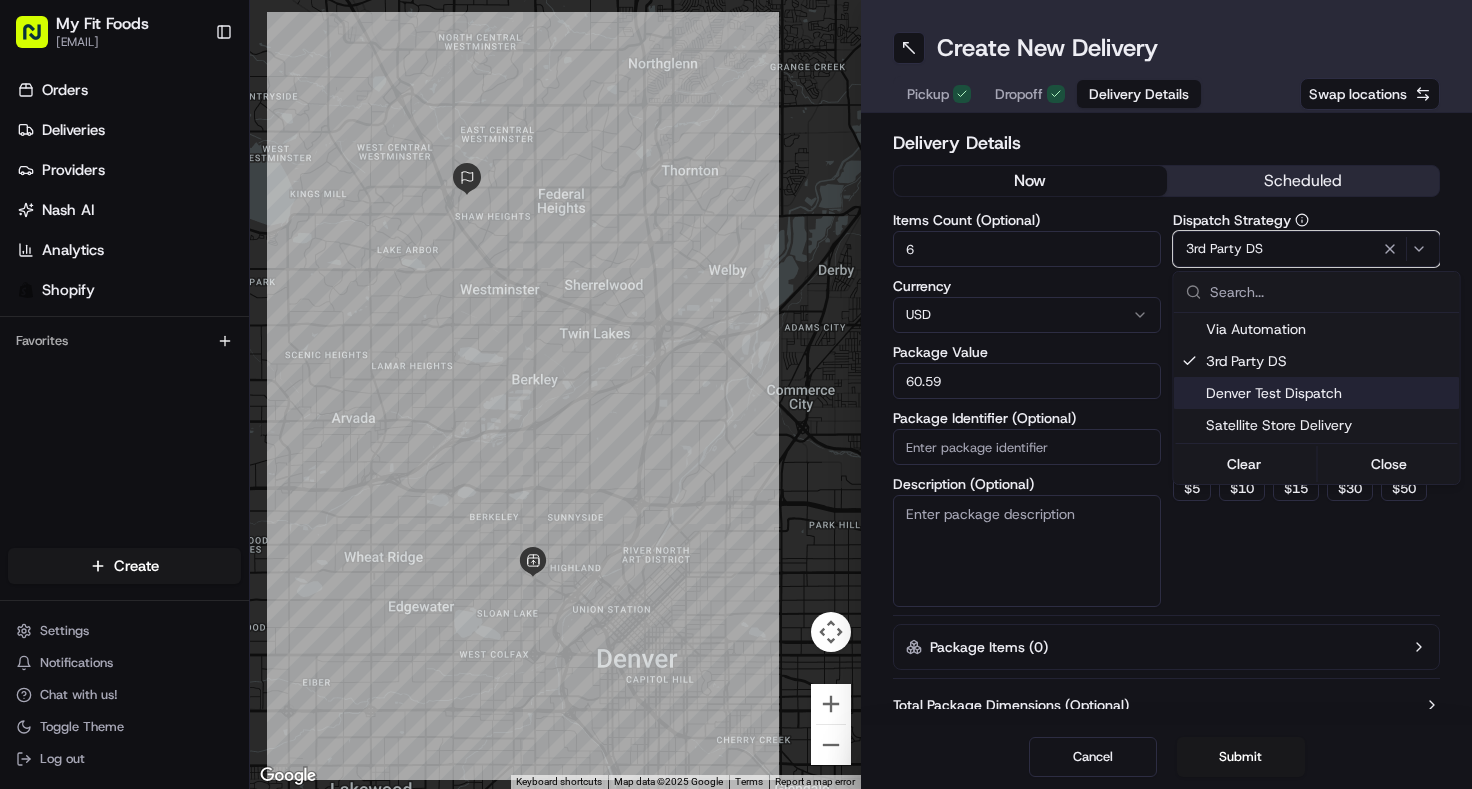 click on "My Fit Foods support@[EMAIL] Toggle Sidebar Orders Deliveries Providers Nash AI Analytics Shopify Favorites Main Menu Members & Organization Organization Users Roles Preferences Customization Tracking Orchestration Automations Dispatch Strategy Optimization Strategy Locations Pickup Locations Dropoff Locations Shifts Billing Billing Refund Requests Integrations Notification Triggers Webhooks API Keys Request Logs Create Settings Notifications Chat with us! Toggle Theme Log out ← Move left → Move right ↑ Move up ↓ Move down + Zoom in - Zoom out Home Jump left by 75% End Jump right by 75% Page Up Jump up by 75% Page Down Jump down by 75% Keyboard shortcuts Map Data Map data ©2025 Google Map data ©2025 Google 2 km Click to toggle between metric and imperial units Terms Report a map error Create New Delivery Pickup Dropoff Delivery Details Swap locations Delivery Details now scheduled Items Count (Optional) 6 Currency USD Package Value 60.59 Package Identifier (Optional) Any $ 5" at bounding box center (736, 394) 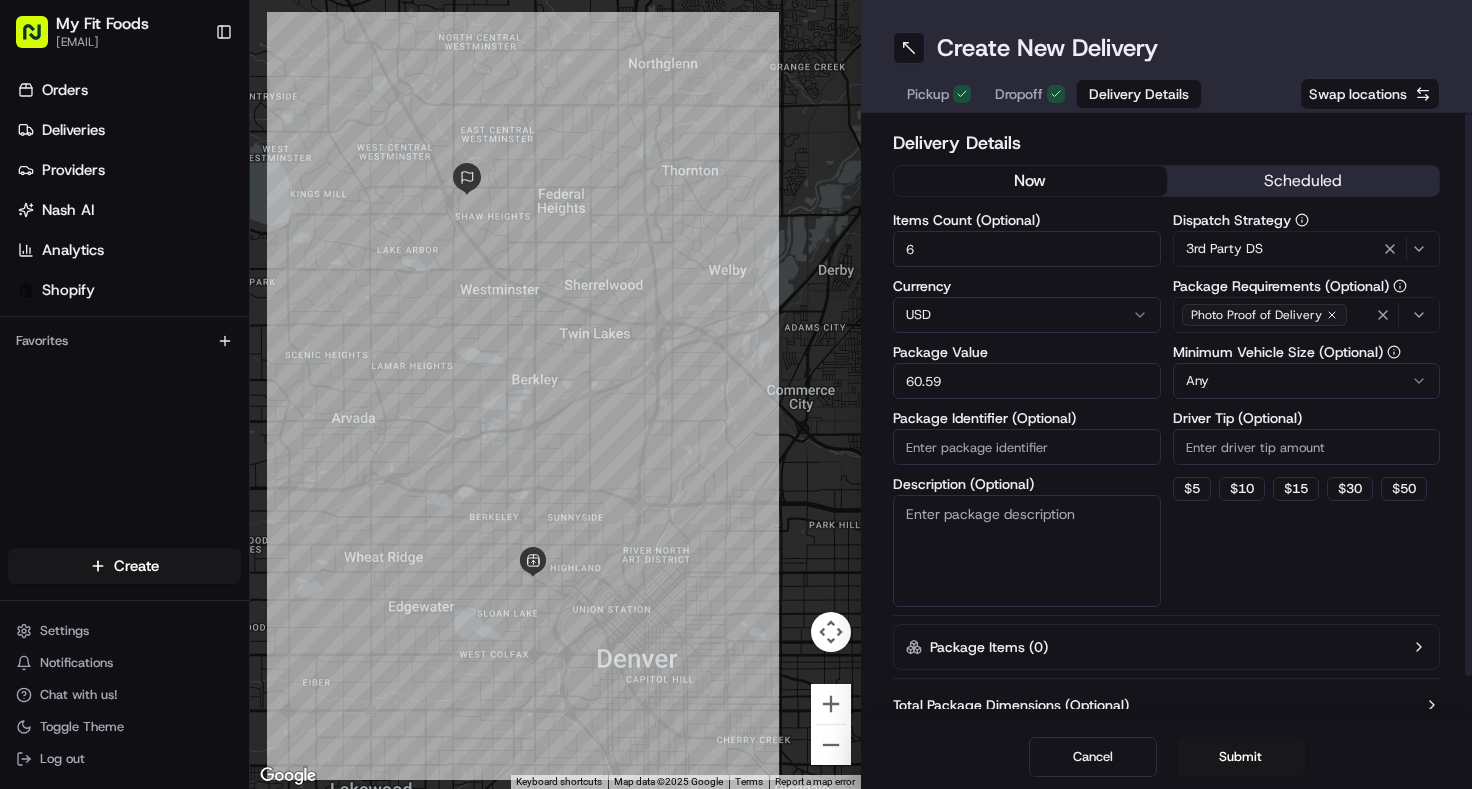 click on "Description (Optional)" at bounding box center [1027, 551] 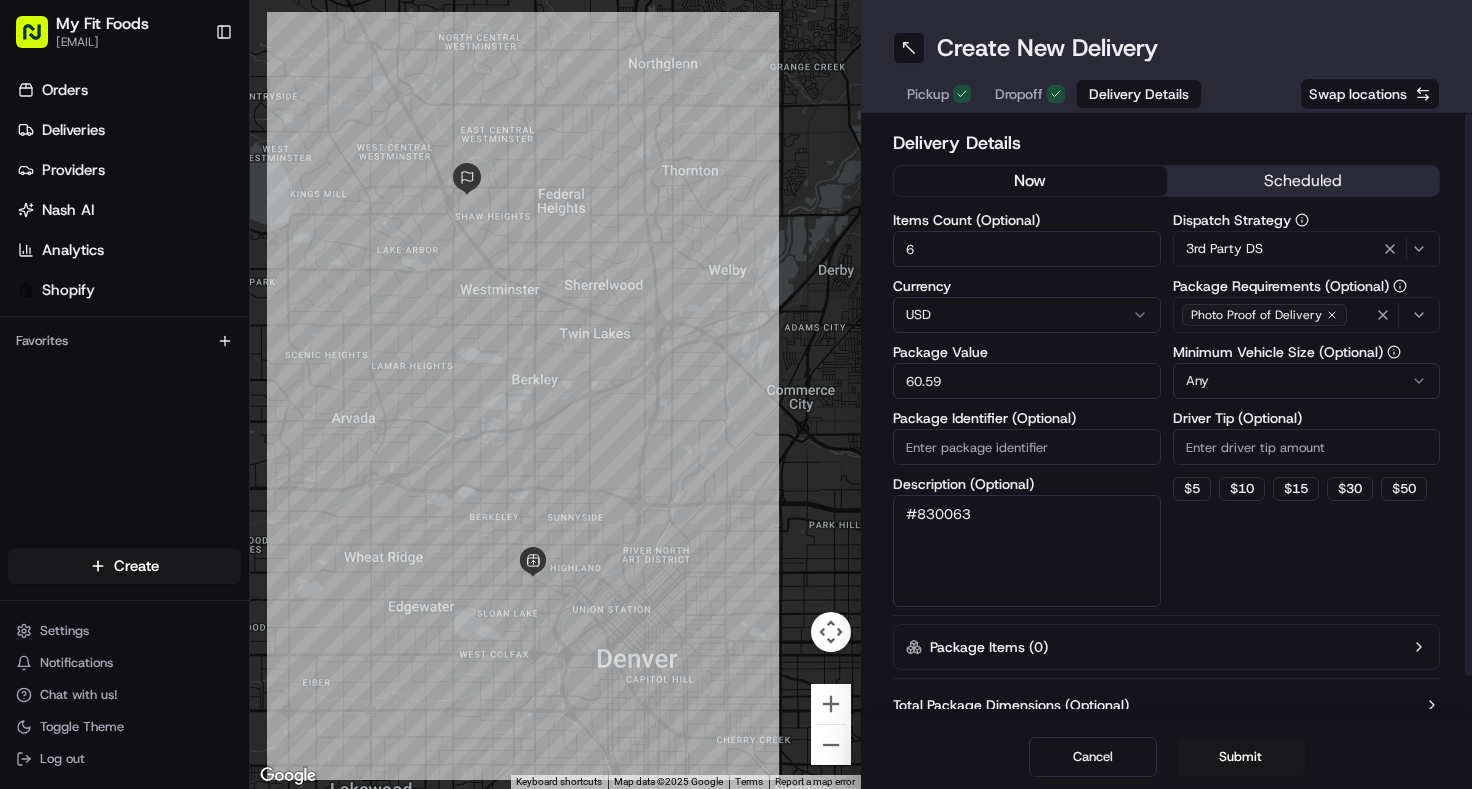 type on "#830063" 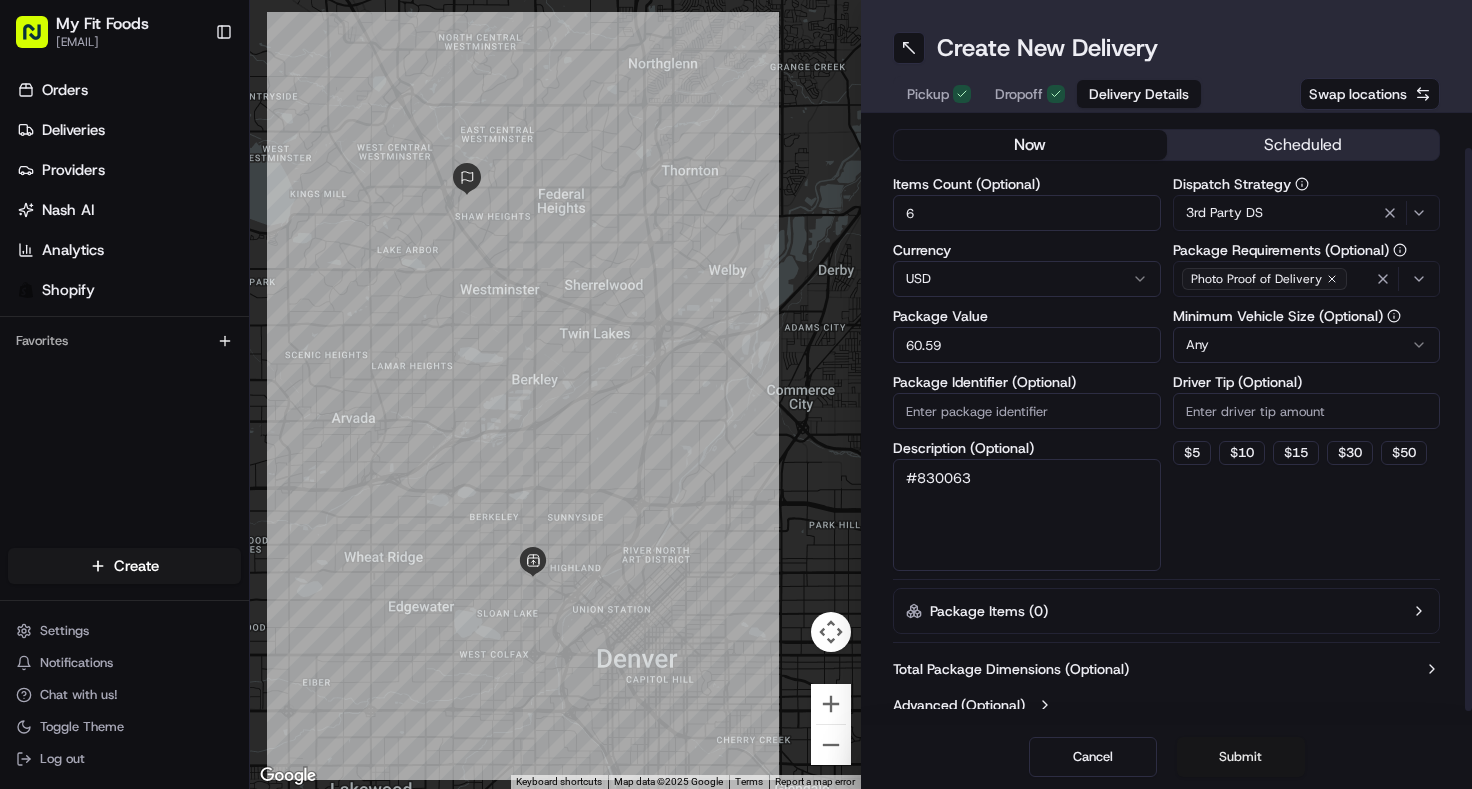 click on "Submit" at bounding box center [1241, 757] 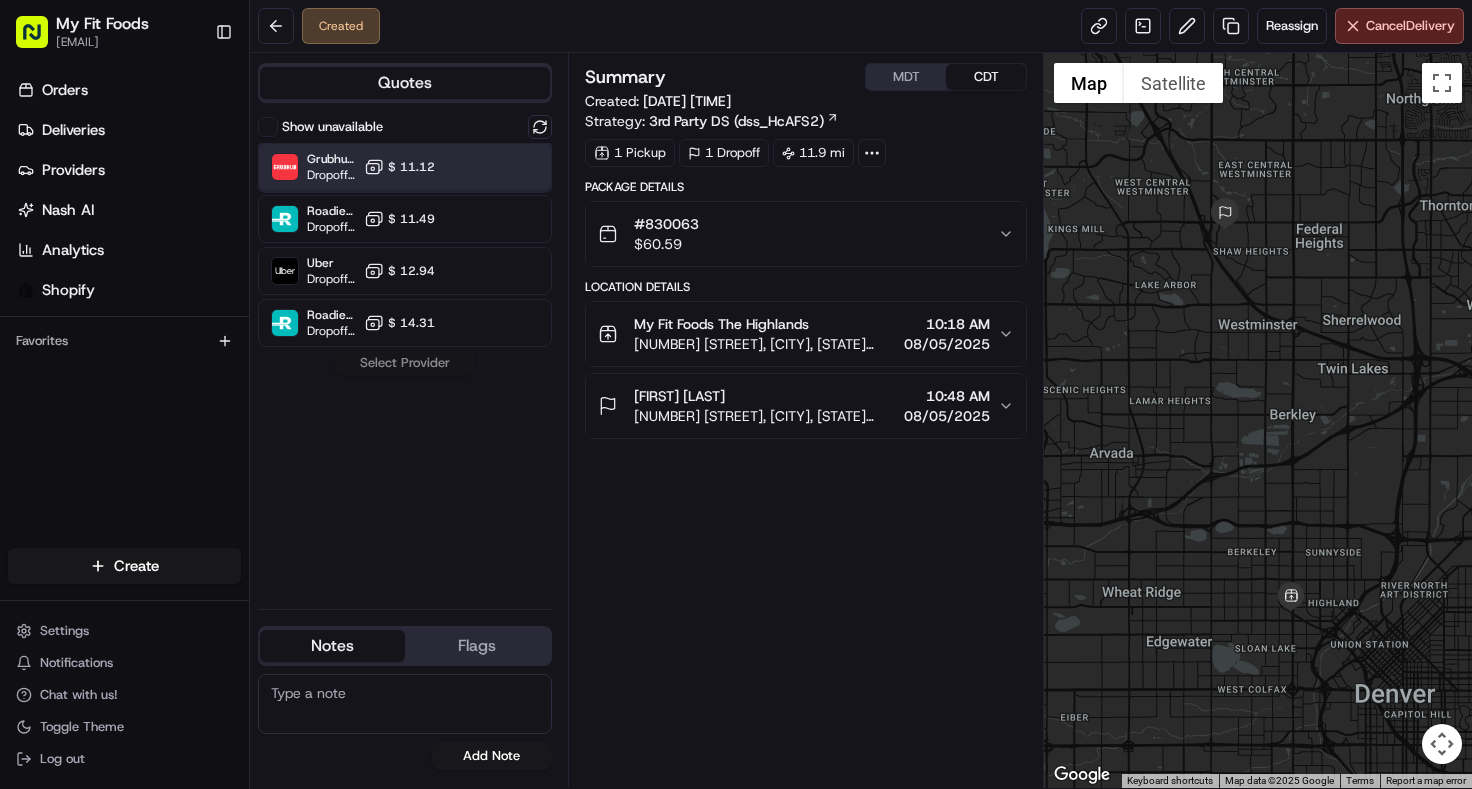 click on "Grubhub (MFF) Dropoff ETA 39 minutes $ 11.12" at bounding box center (405, 167) 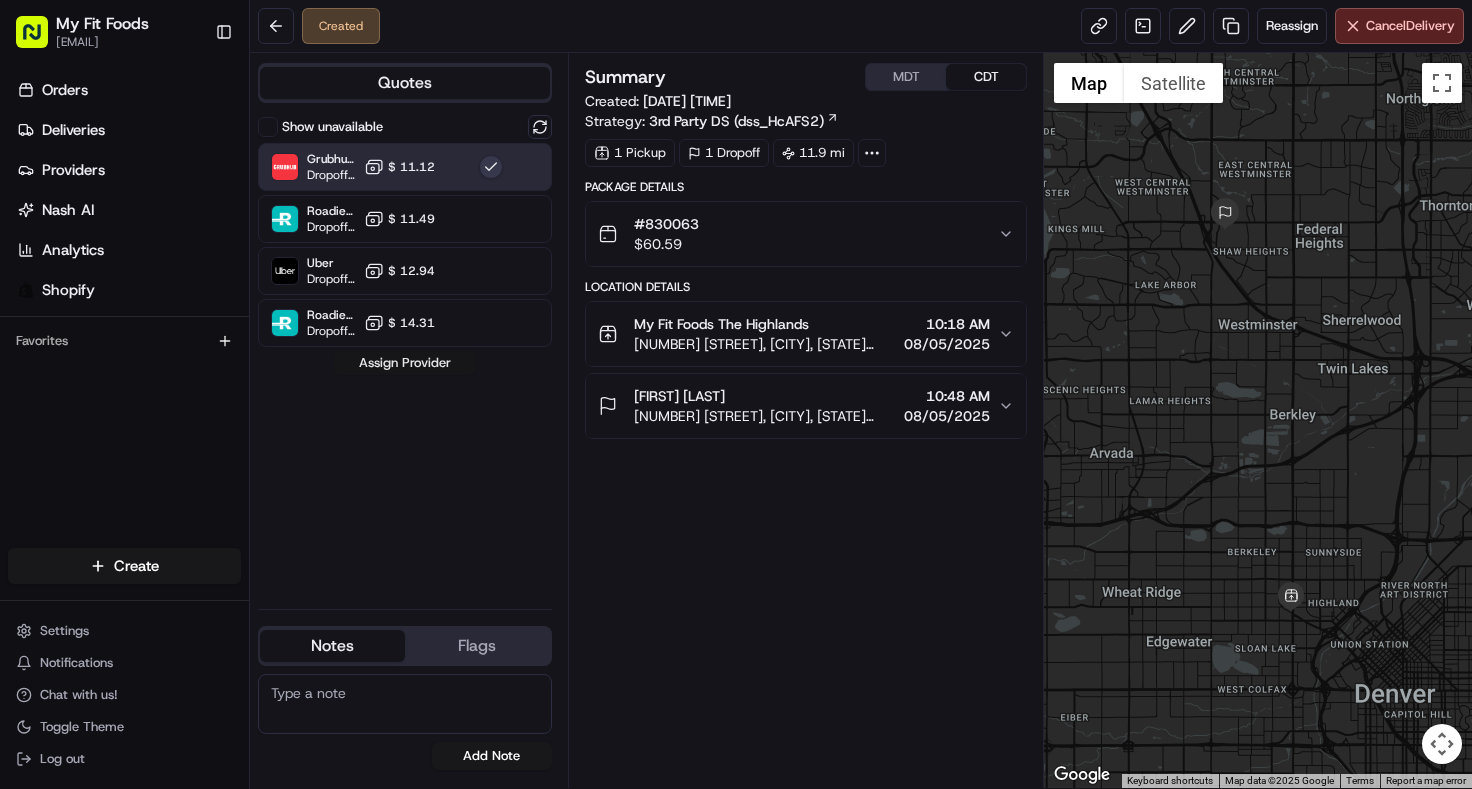 click on "Assign Provider" at bounding box center [405, 363] 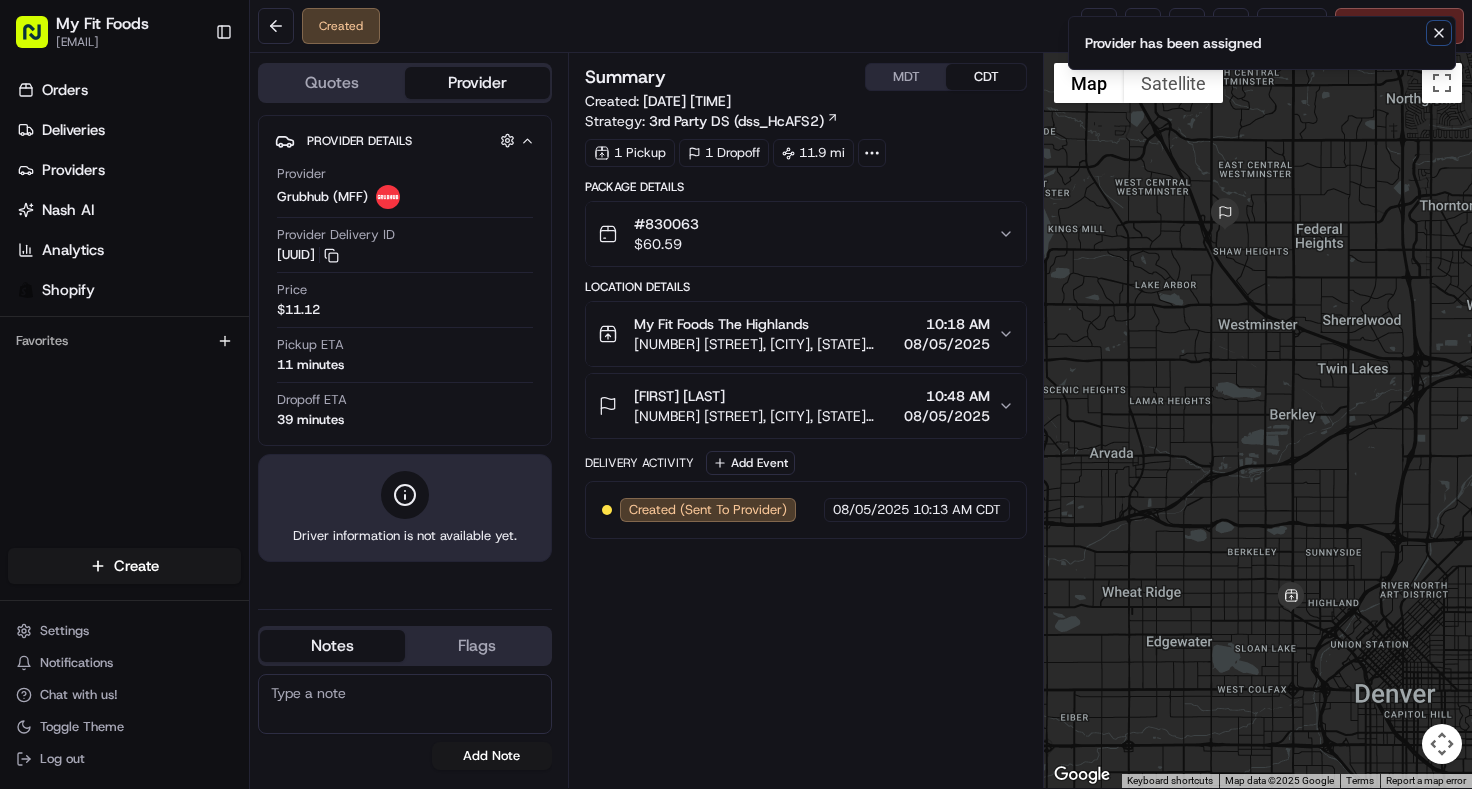 click 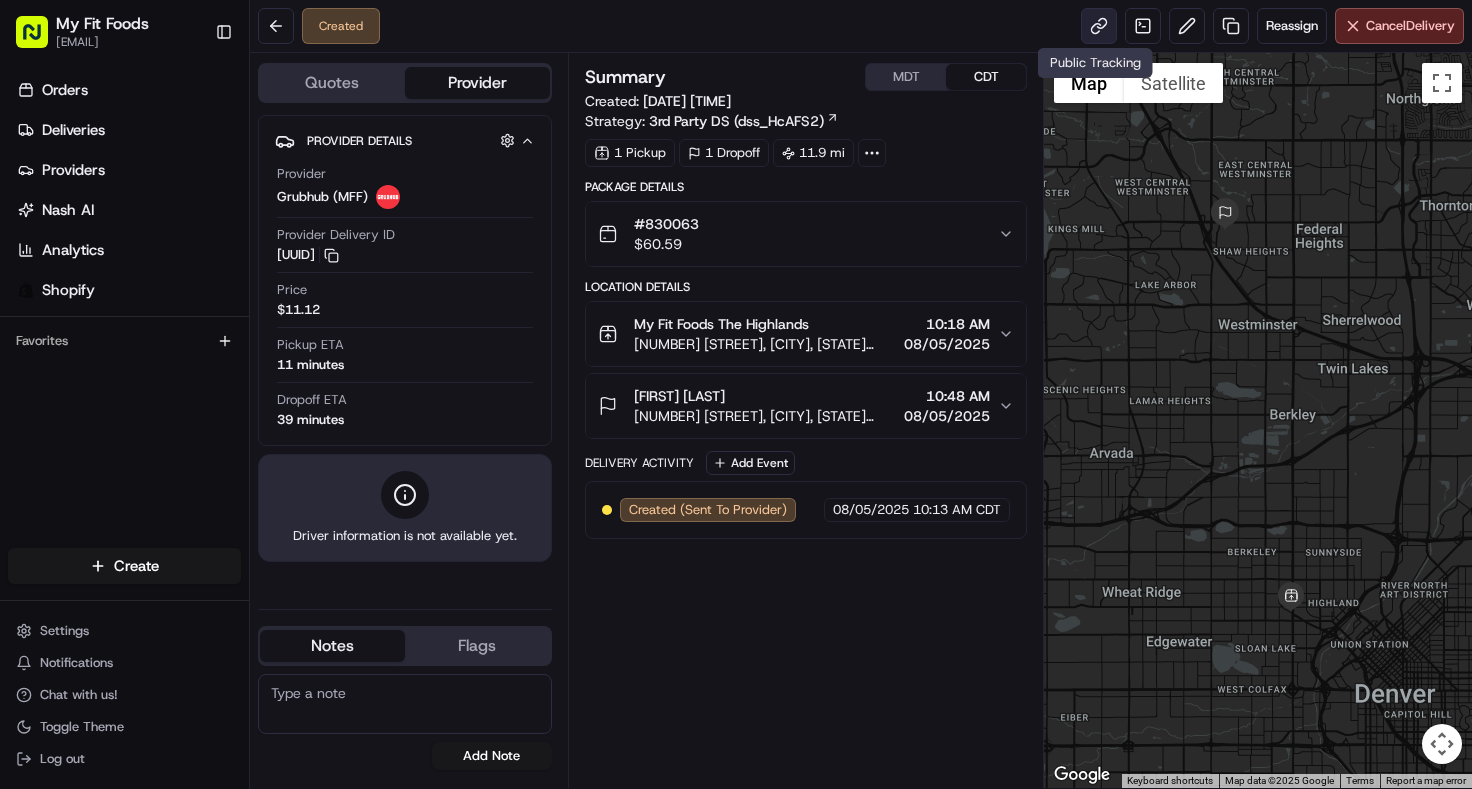 click at bounding box center [1099, 26] 